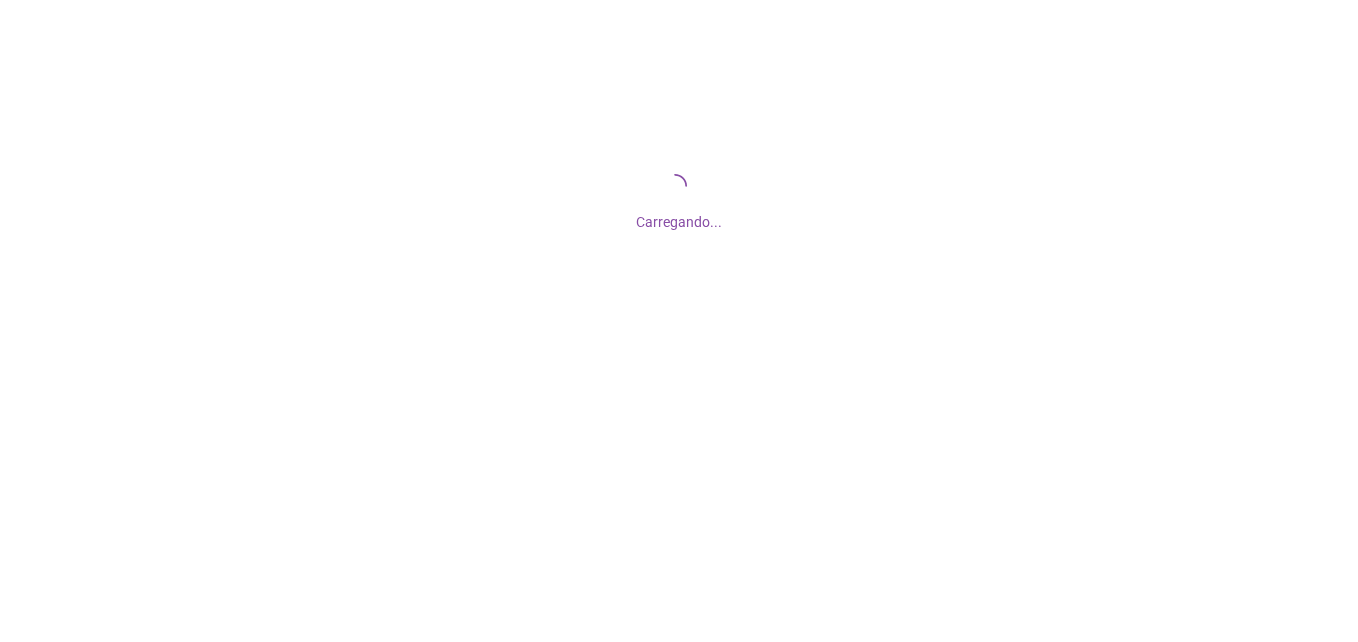 scroll, scrollTop: 0, scrollLeft: 0, axis: both 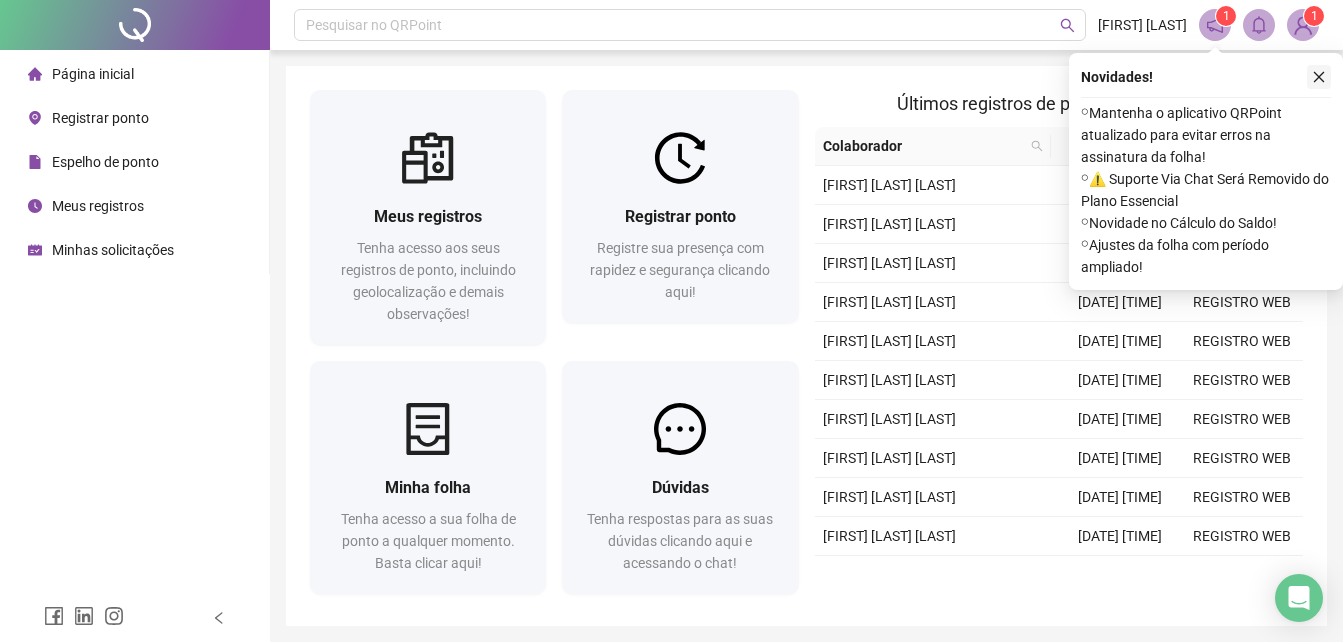 click 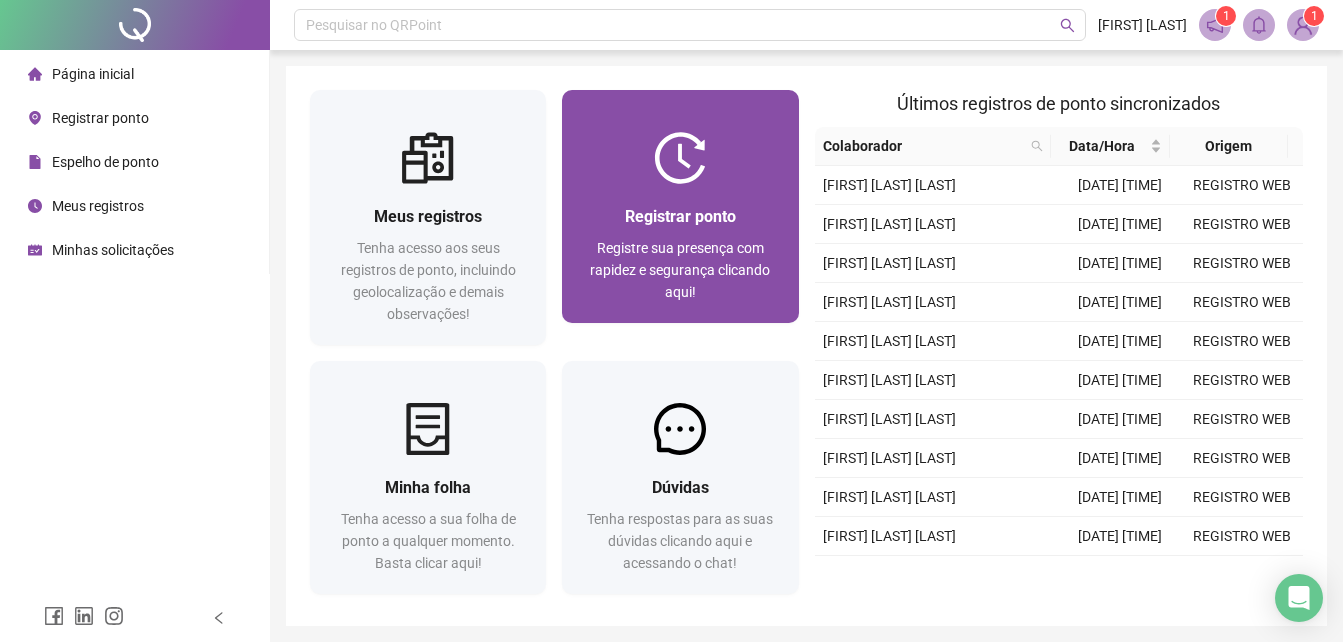 click on "Registrar ponto Registre sua presença com rapidez e segurança clicando aqui!" at bounding box center [680, 253] 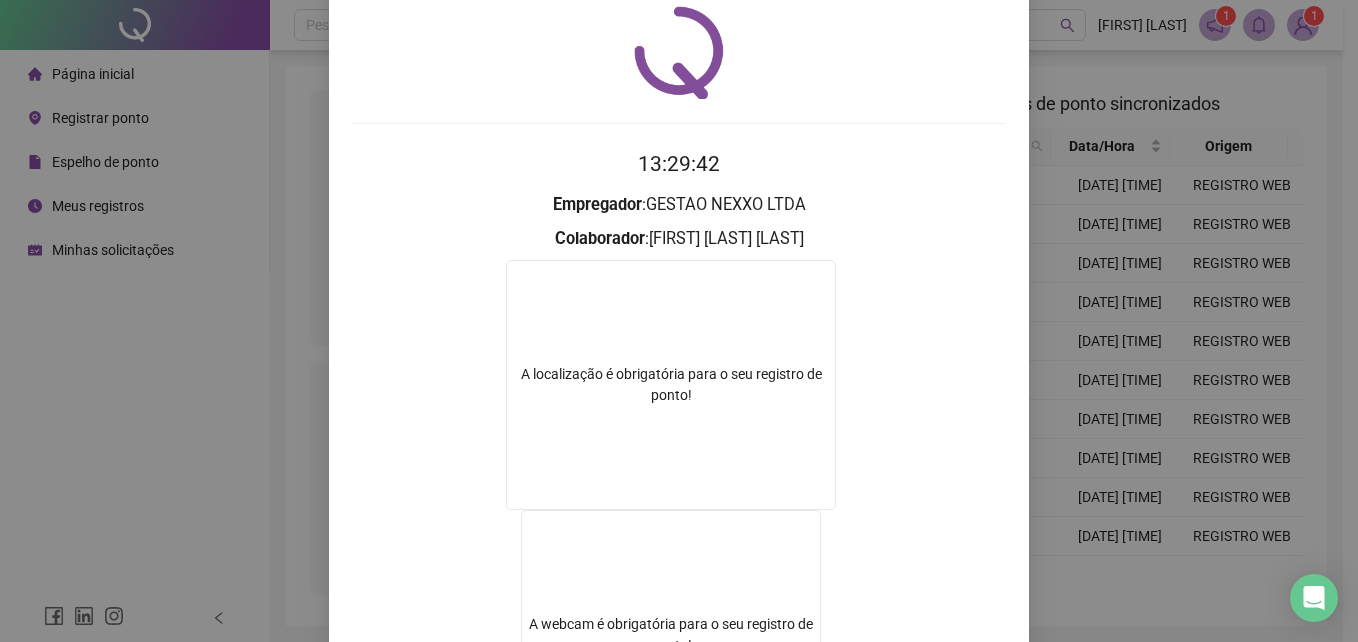 scroll, scrollTop: 100, scrollLeft: 0, axis: vertical 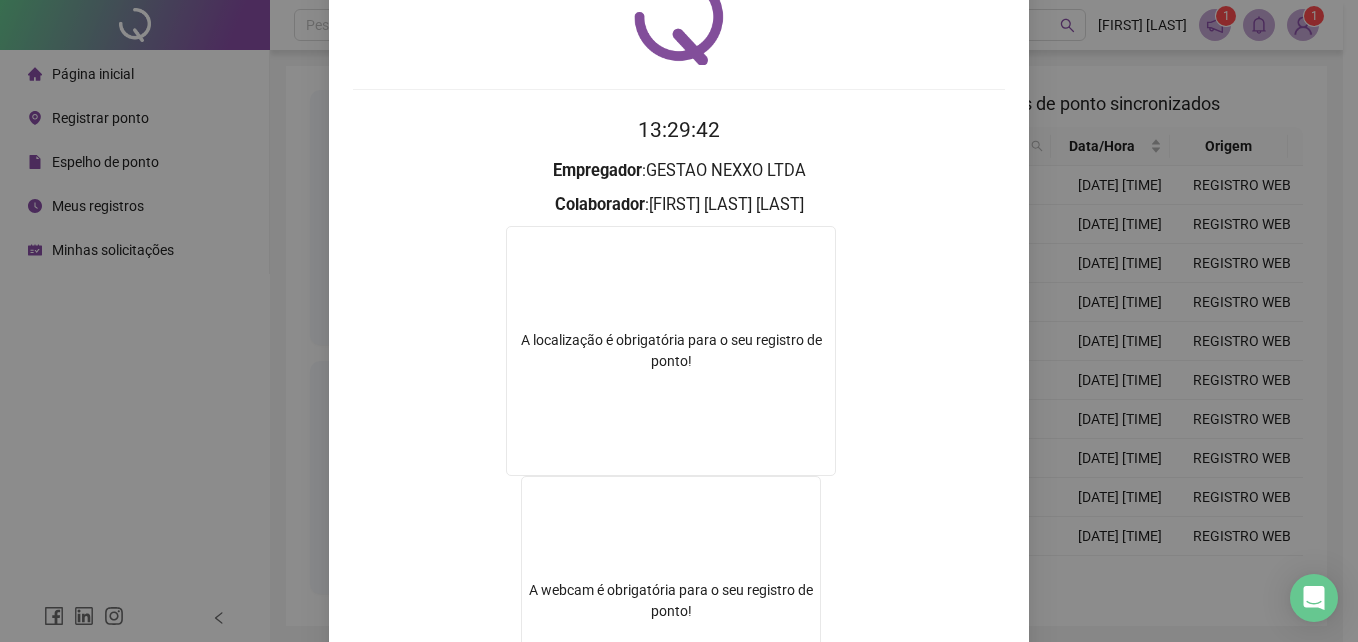 click on "Registro de ponto web [TIME] Empregador :  GESTAO NEXXO LTDA Colaborador :  [FIRST] [LAST] [LAST] A localização é obrigatória para o seu registro de ponto! A webcam é obrigatória para o seu registro de ponto! REGISTRAR PONTO SOLICITAR AJUSTE" at bounding box center [679, 321] 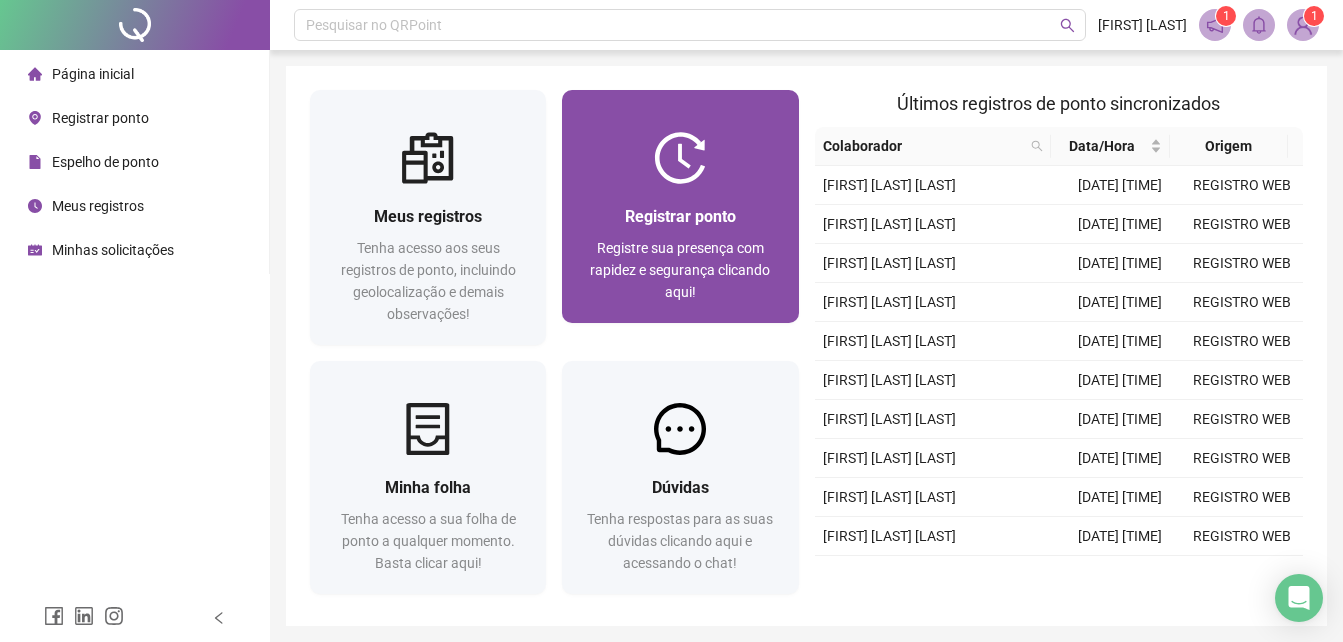 click on "Registrar ponto Registre sua presença com rapidez e segurança clicando aqui!" at bounding box center (680, 253) 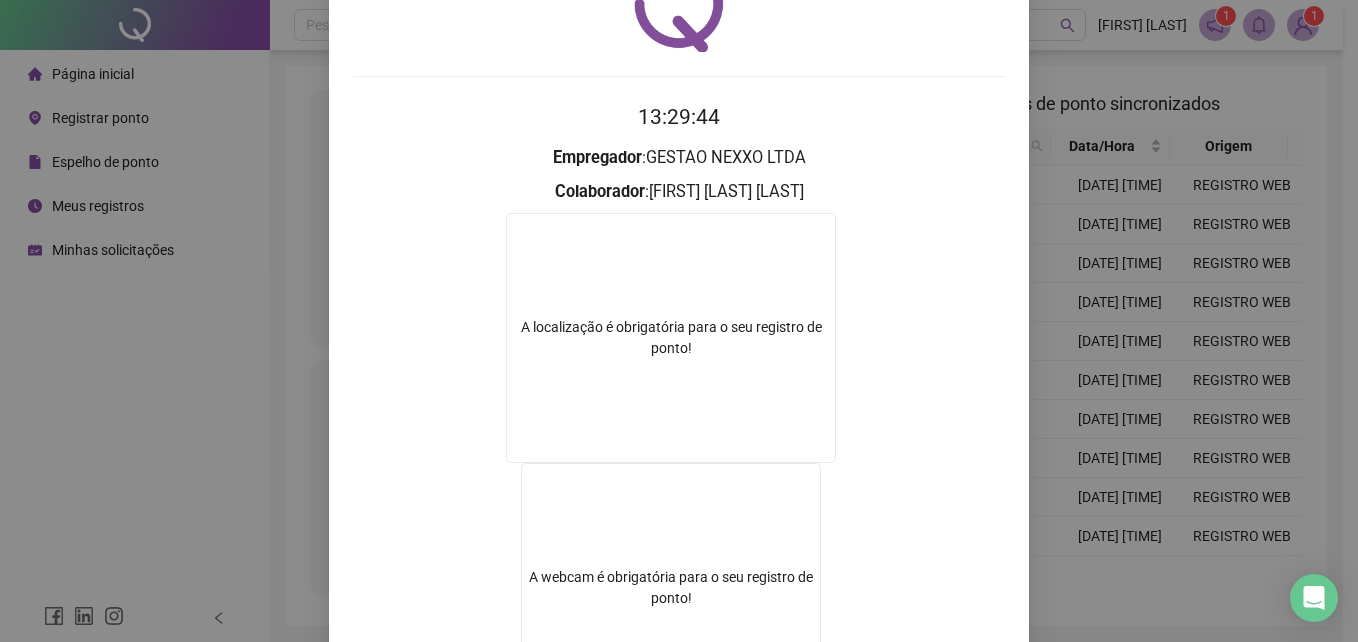 scroll, scrollTop: 323, scrollLeft: 0, axis: vertical 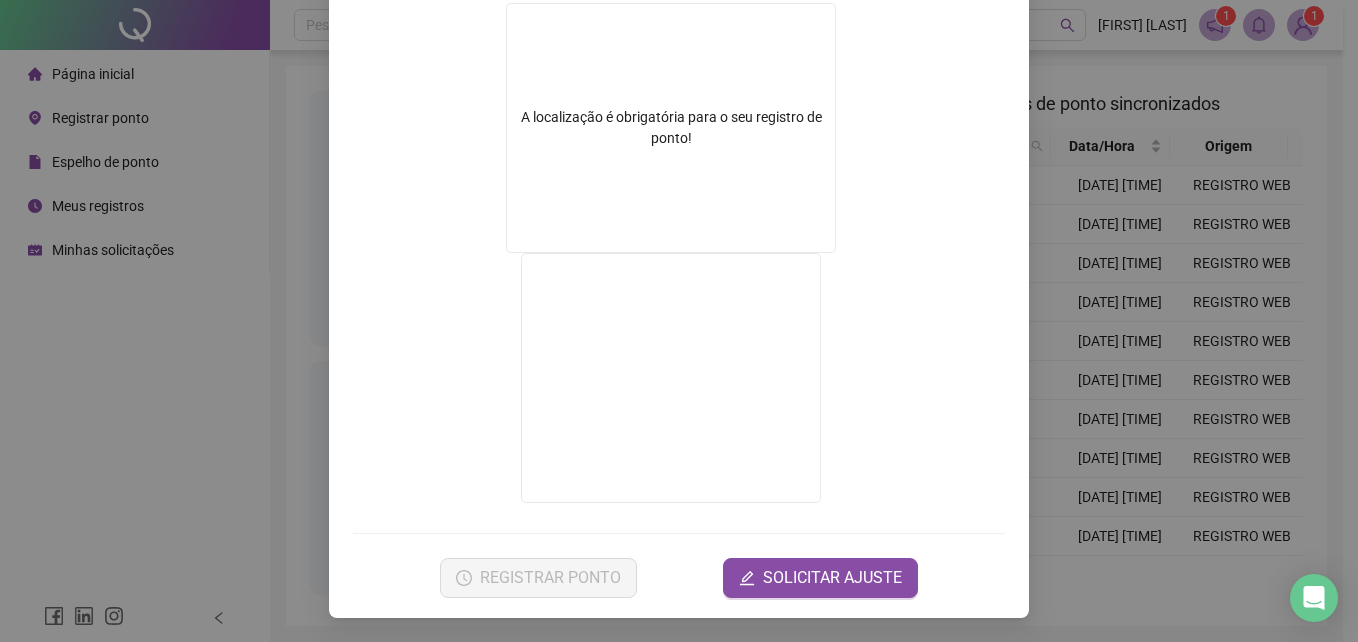 drag, startPoint x: 1146, startPoint y: 326, endPoint x: 1055, endPoint y: 326, distance: 91 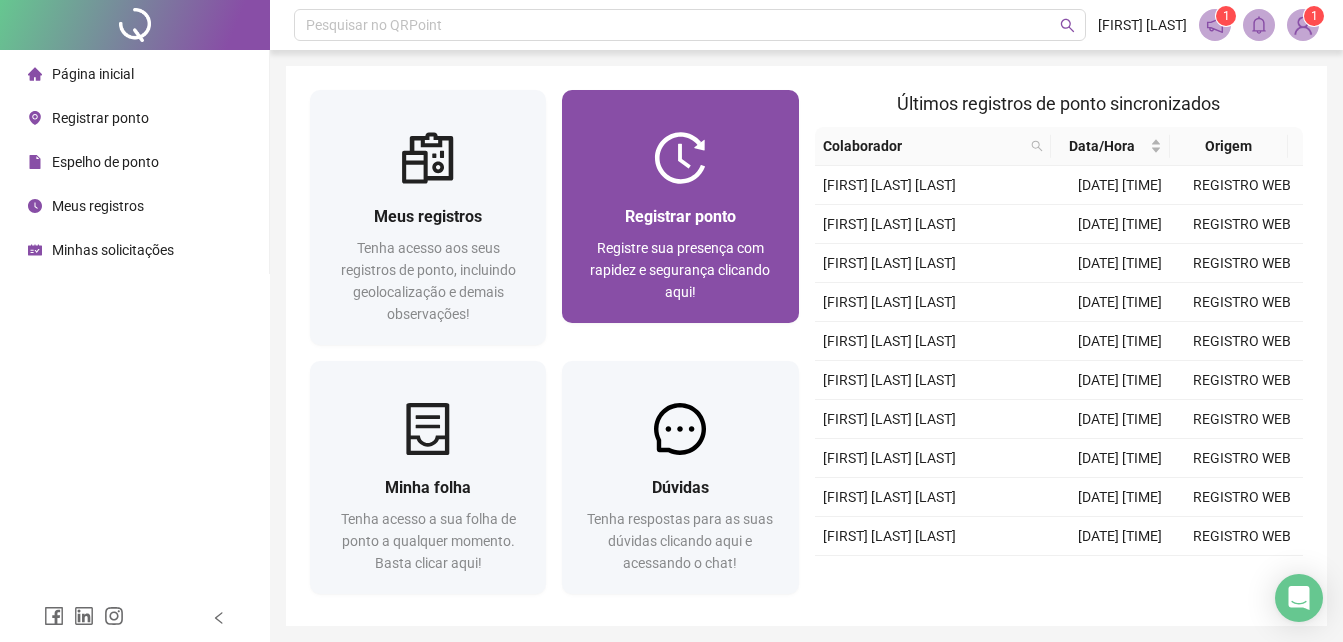 click on "Registre sua presença com rapidez e segurança clicando aqui!" at bounding box center [680, 270] 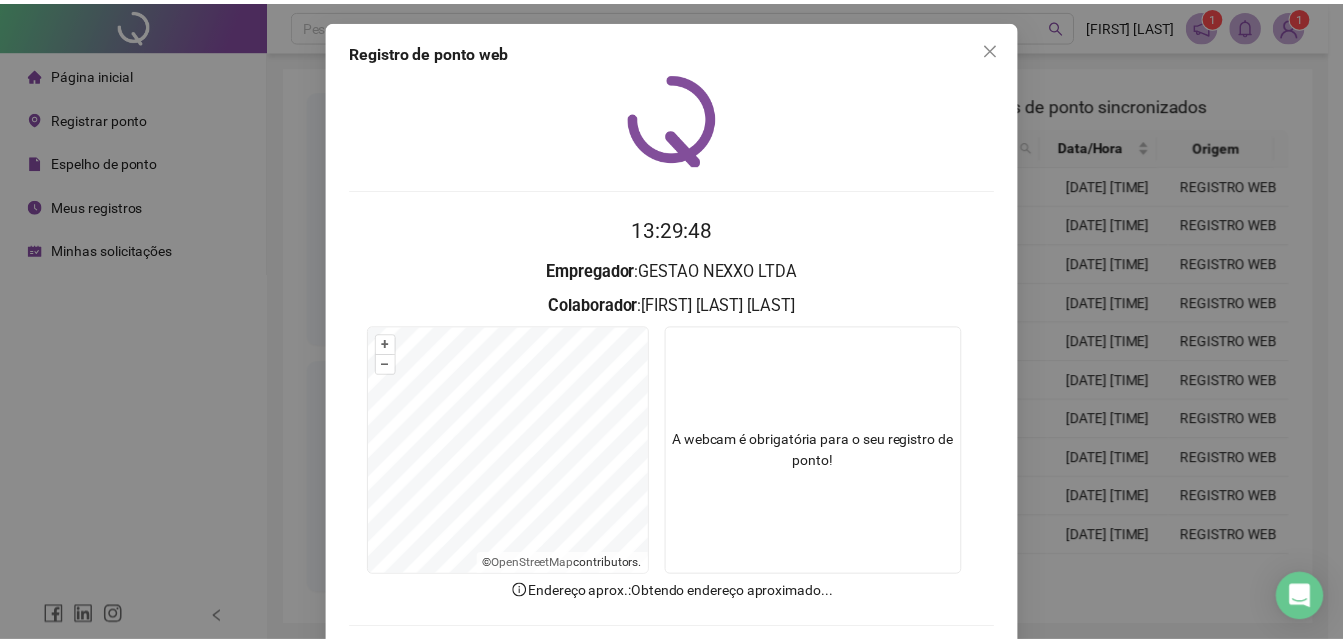 scroll, scrollTop: 95, scrollLeft: 0, axis: vertical 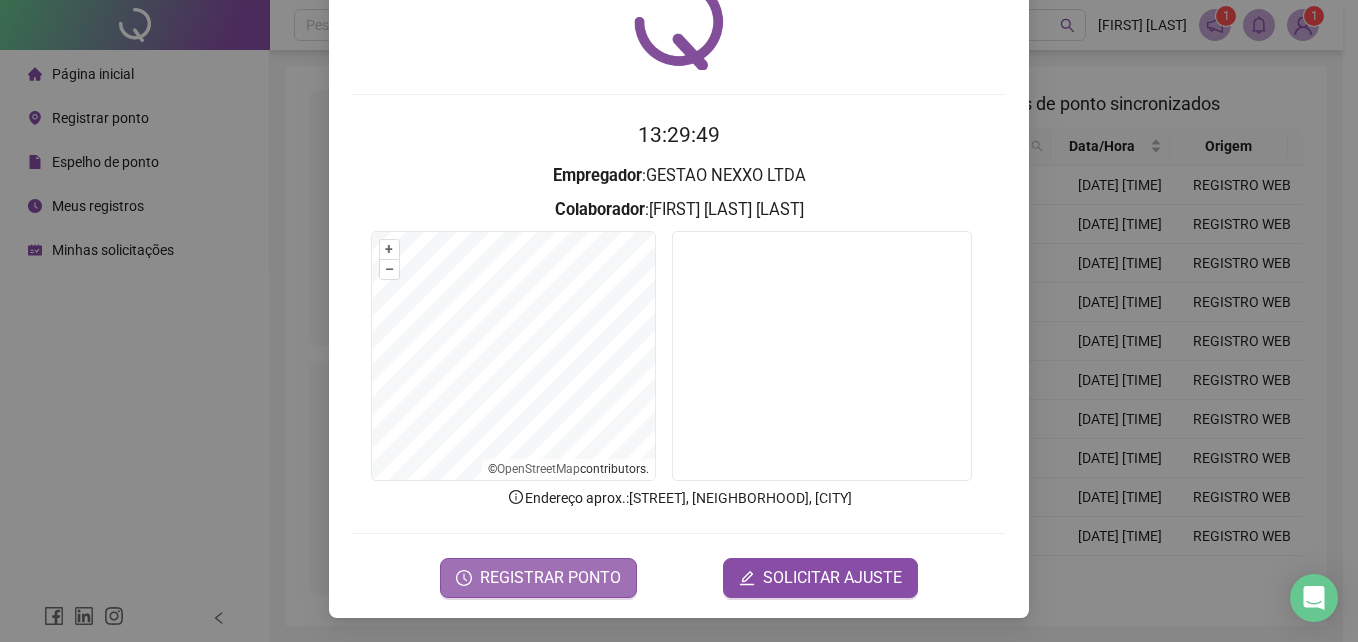 click on "REGISTRAR PONTO" at bounding box center (550, 578) 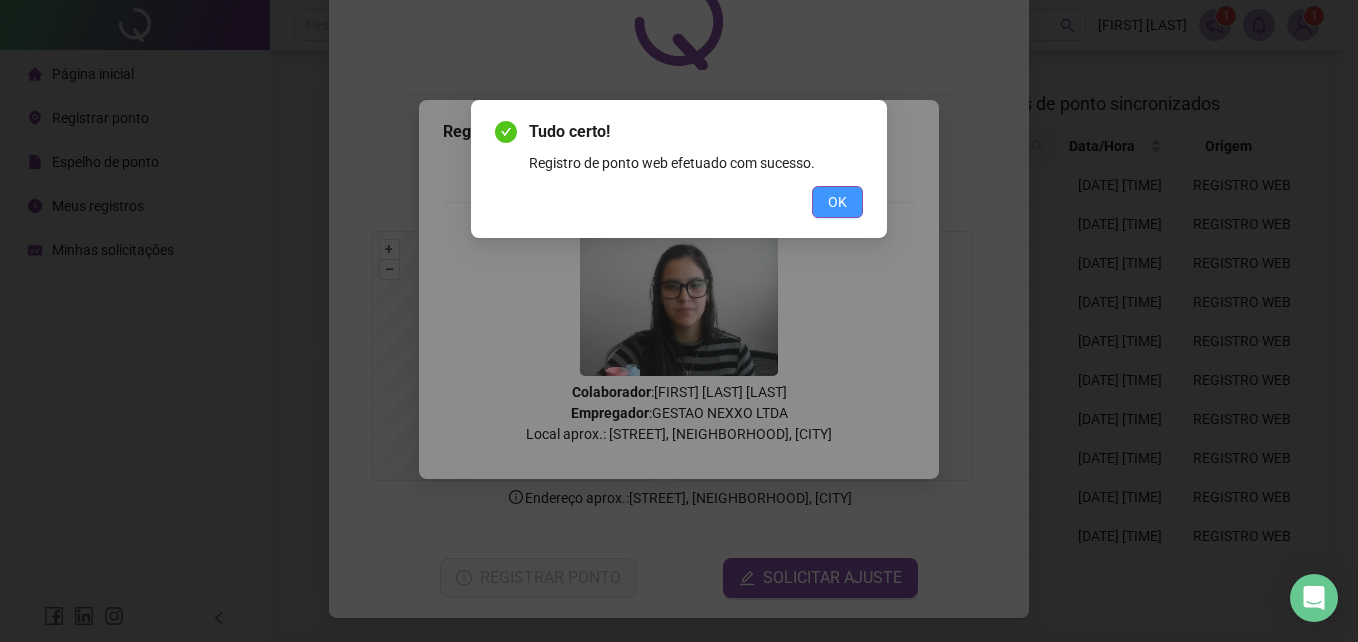 click on "OK" at bounding box center [837, 202] 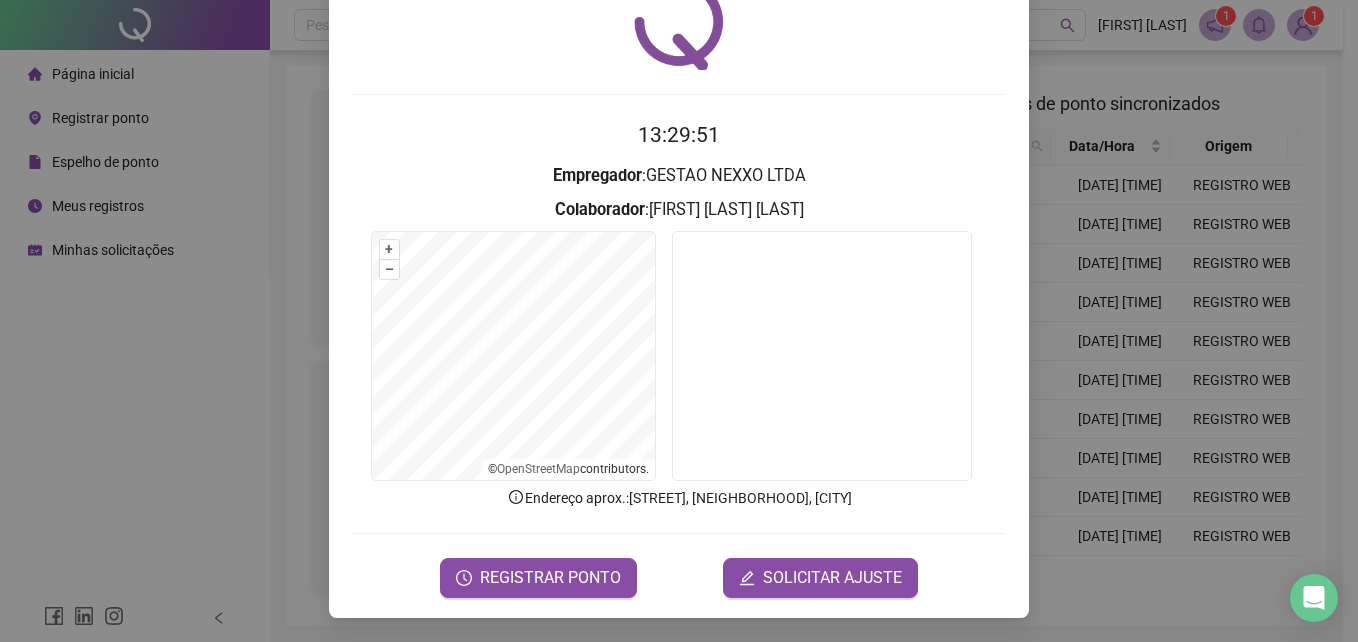 click on "Registro de ponto web [TIME] Empregador :  GESTAO NEXXO LTDA Colaborador :  [FIRST] [LAST] [LAST] + – ⇧ › ©  OpenStreetMap  contributors. Endereço aprox. :  [STREET], [NEIGHBORHOOD], [CITY] REGISTRAR PONTO SOLICITAR AJUSTE" at bounding box center [679, 321] 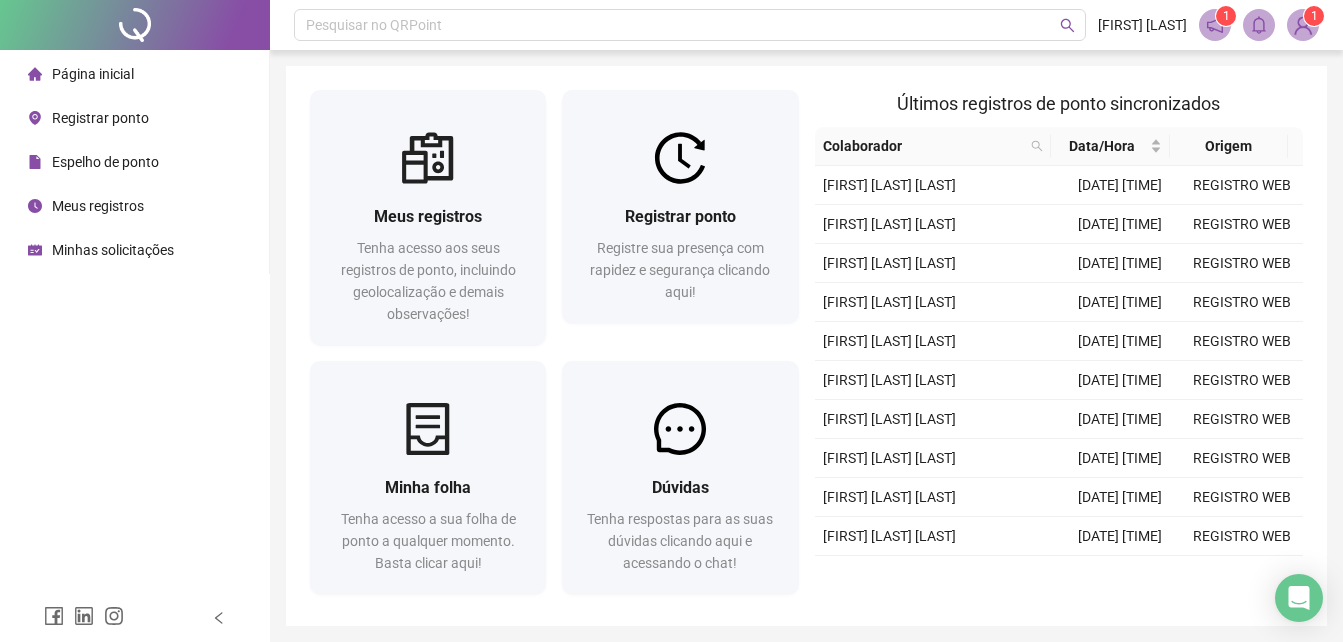 click on "Espelho de ponto" at bounding box center (134, 162) 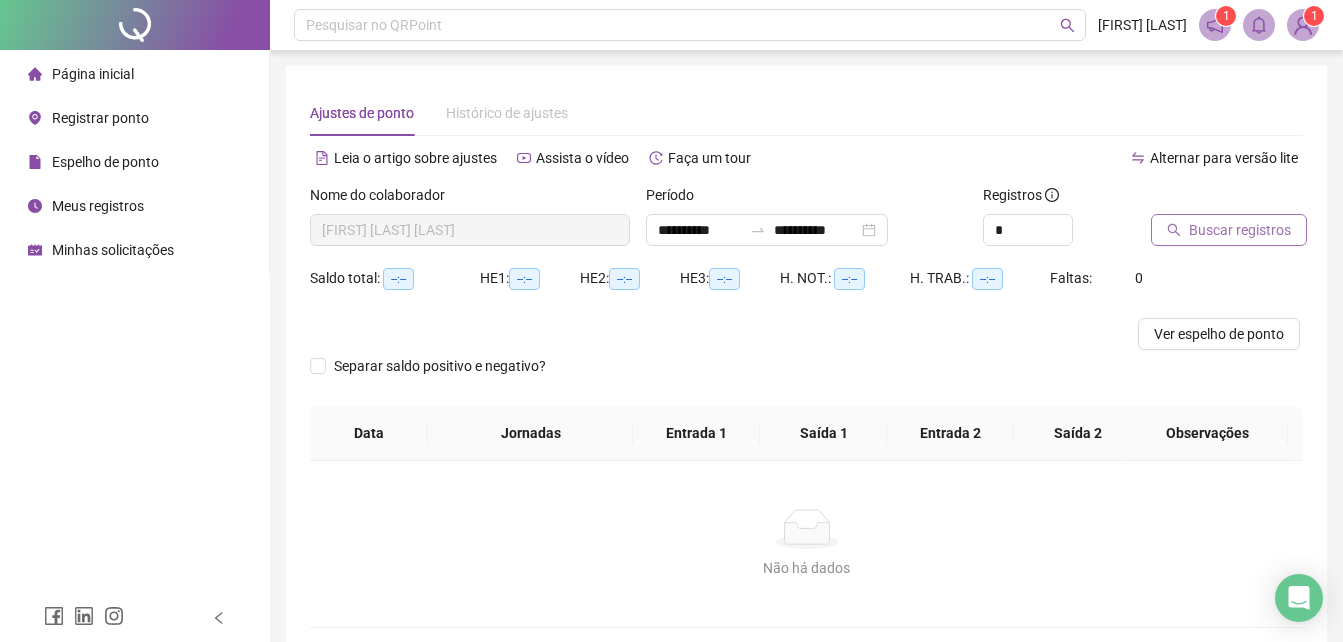 click on "Buscar registros" at bounding box center (1229, 230) 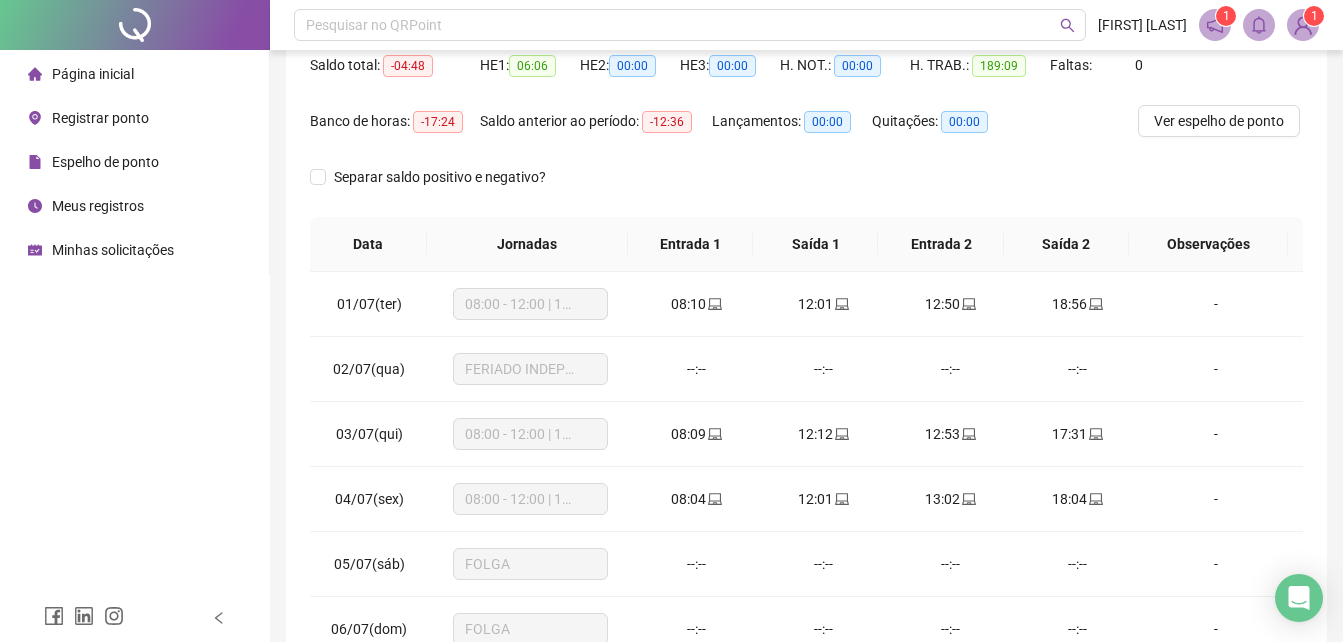scroll, scrollTop: 380, scrollLeft: 0, axis: vertical 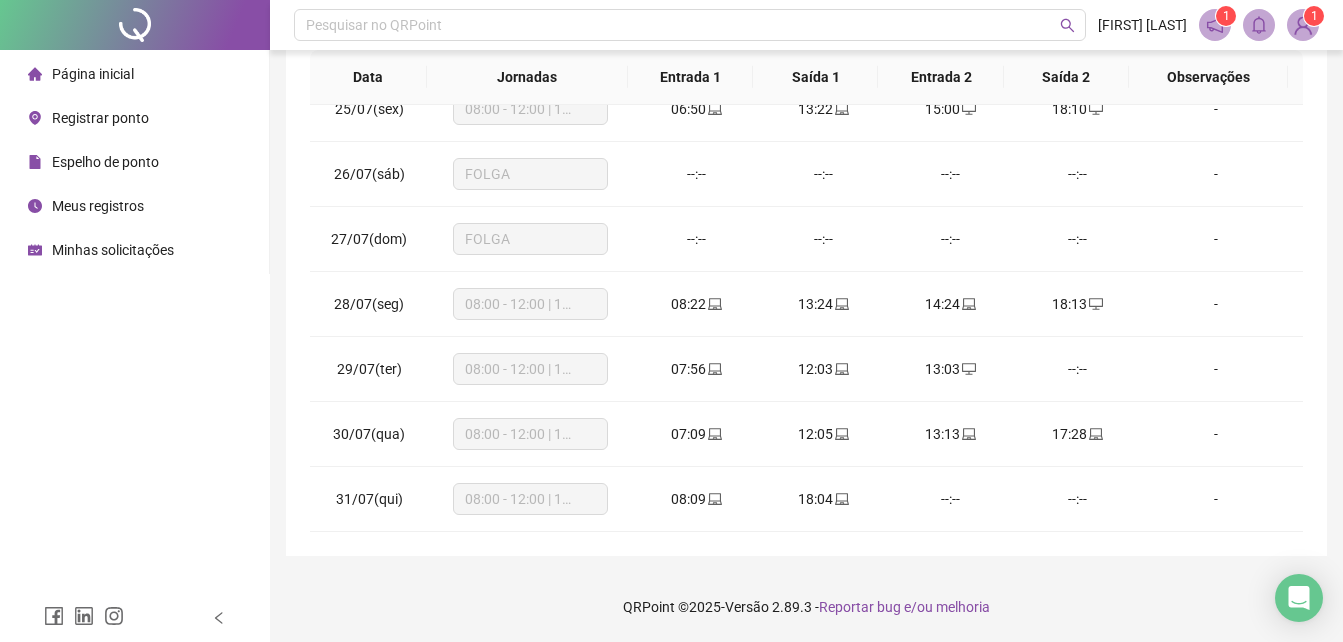 click on "Meus registros" at bounding box center (98, 206) 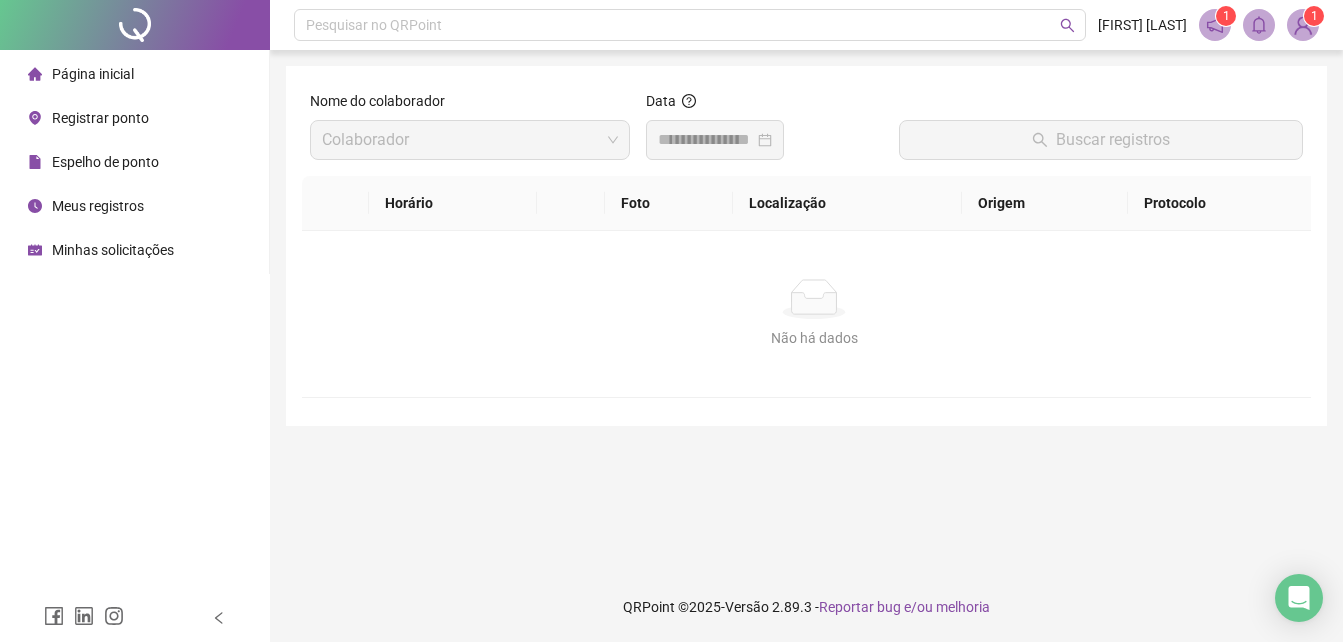 scroll, scrollTop: 0, scrollLeft: 0, axis: both 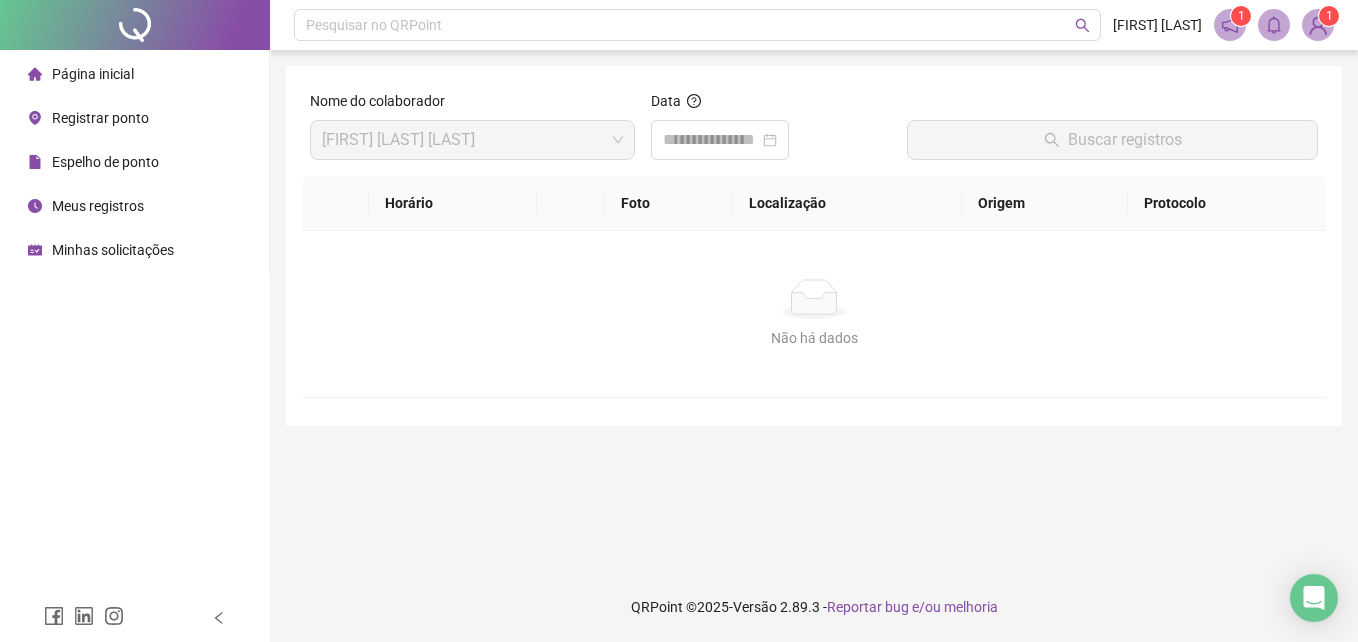 click on "Espelho de ponto" at bounding box center (105, 162) 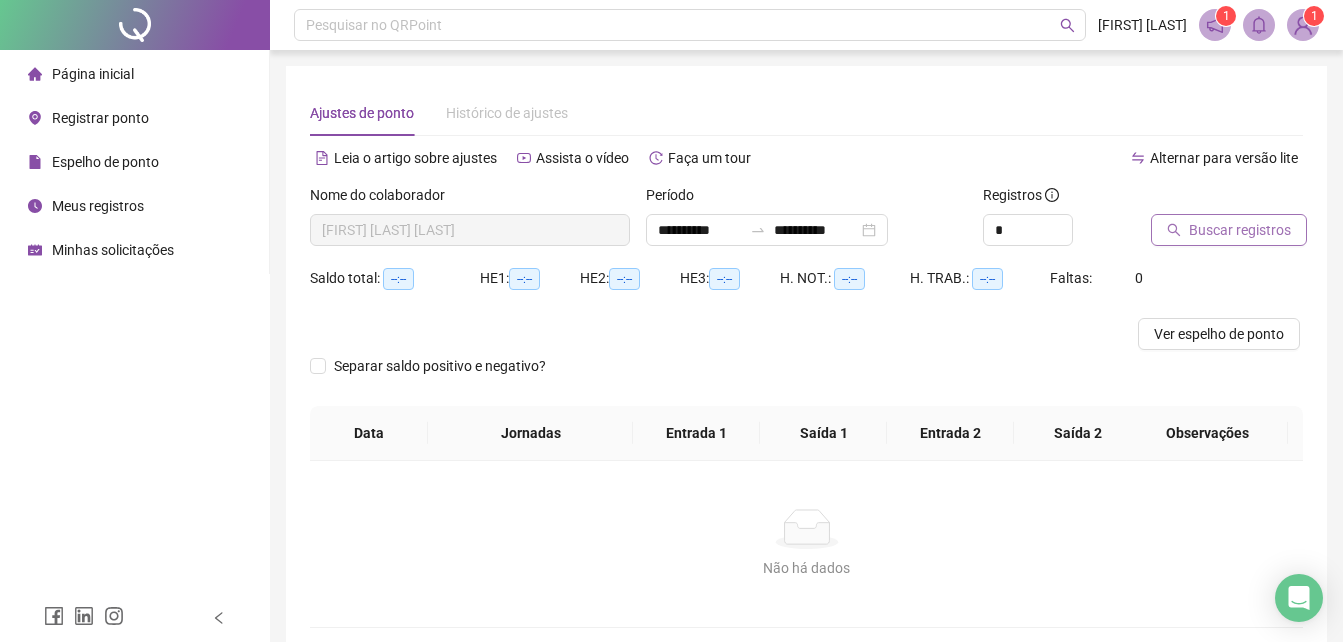 click on "Buscar registros" at bounding box center [1240, 230] 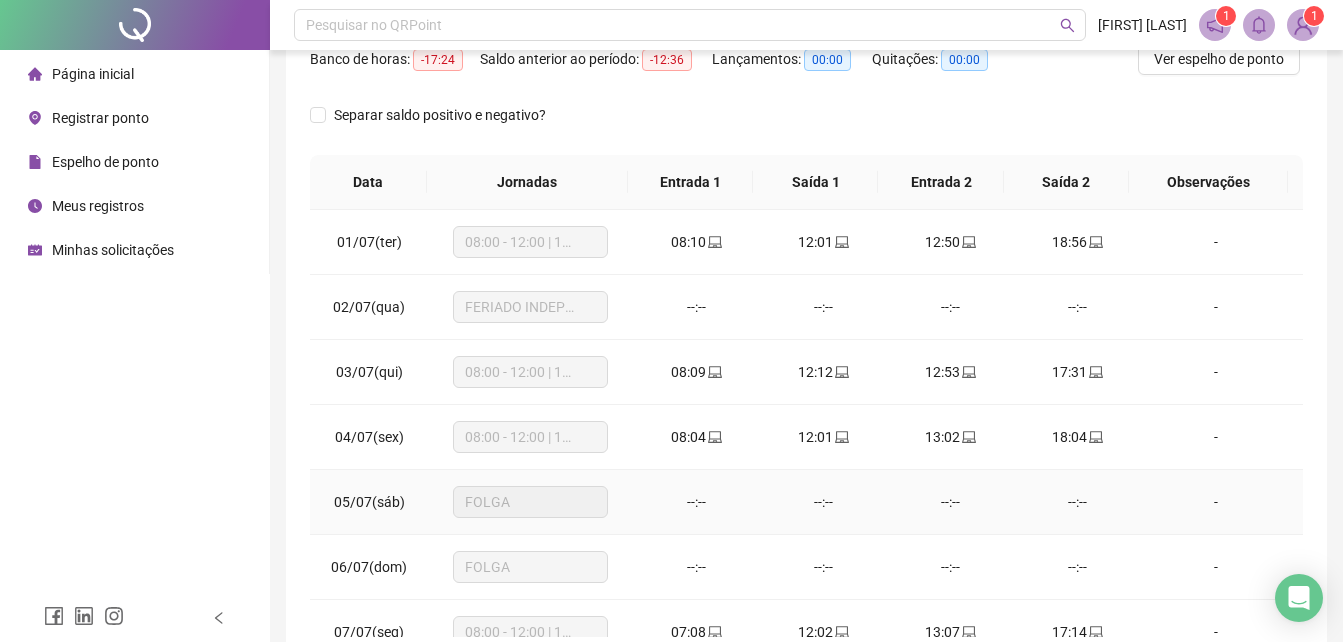 scroll, scrollTop: 380, scrollLeft: 0, axis: vertical 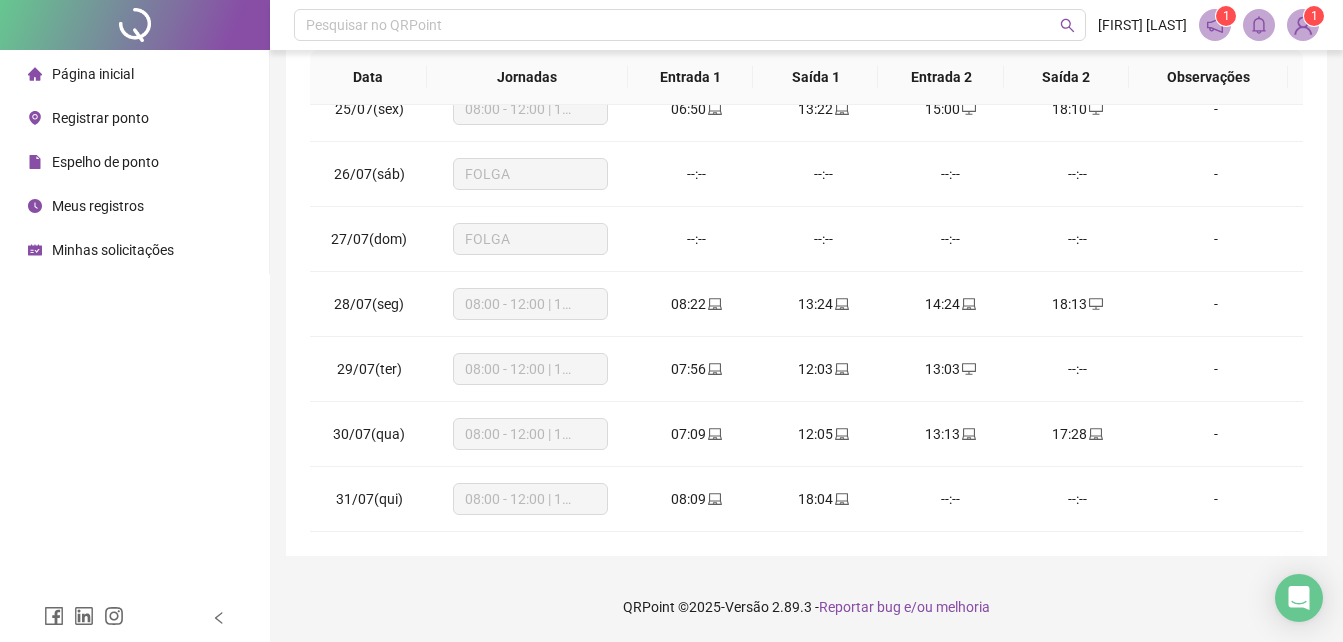 click on "Registrar ponto" at bounding box center [100, 118] 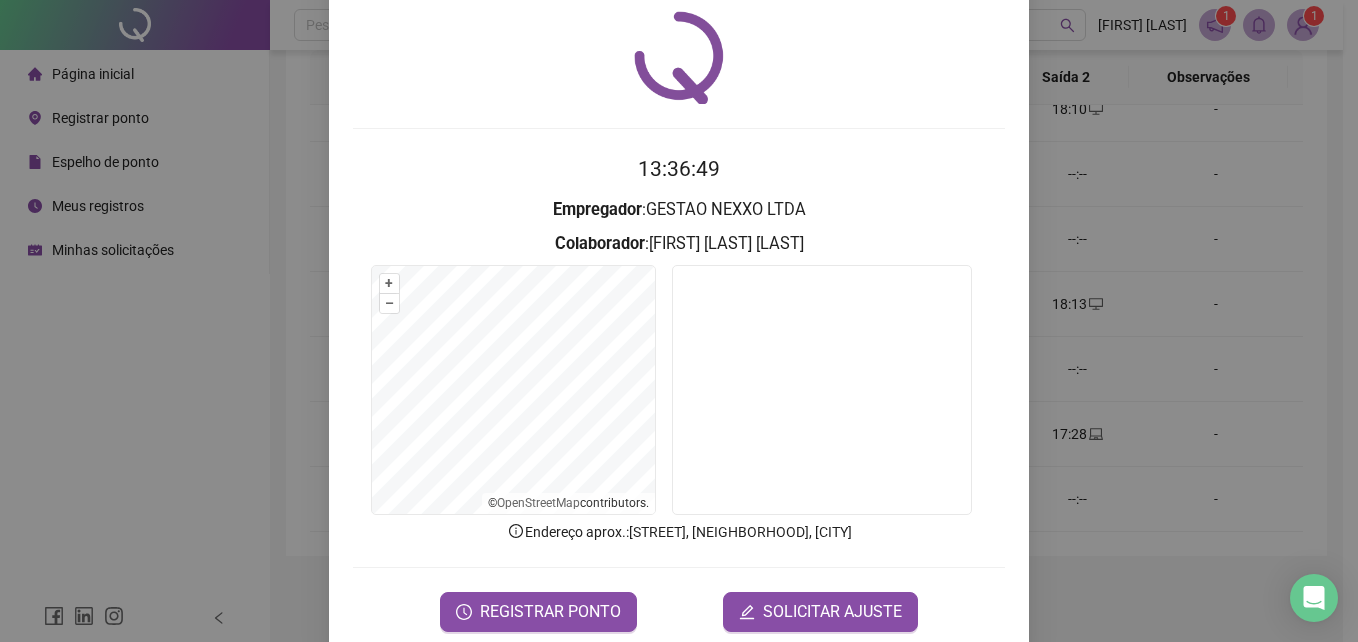 scroll, scrollTop: 95, scrollLeft: 0, axis: vertical 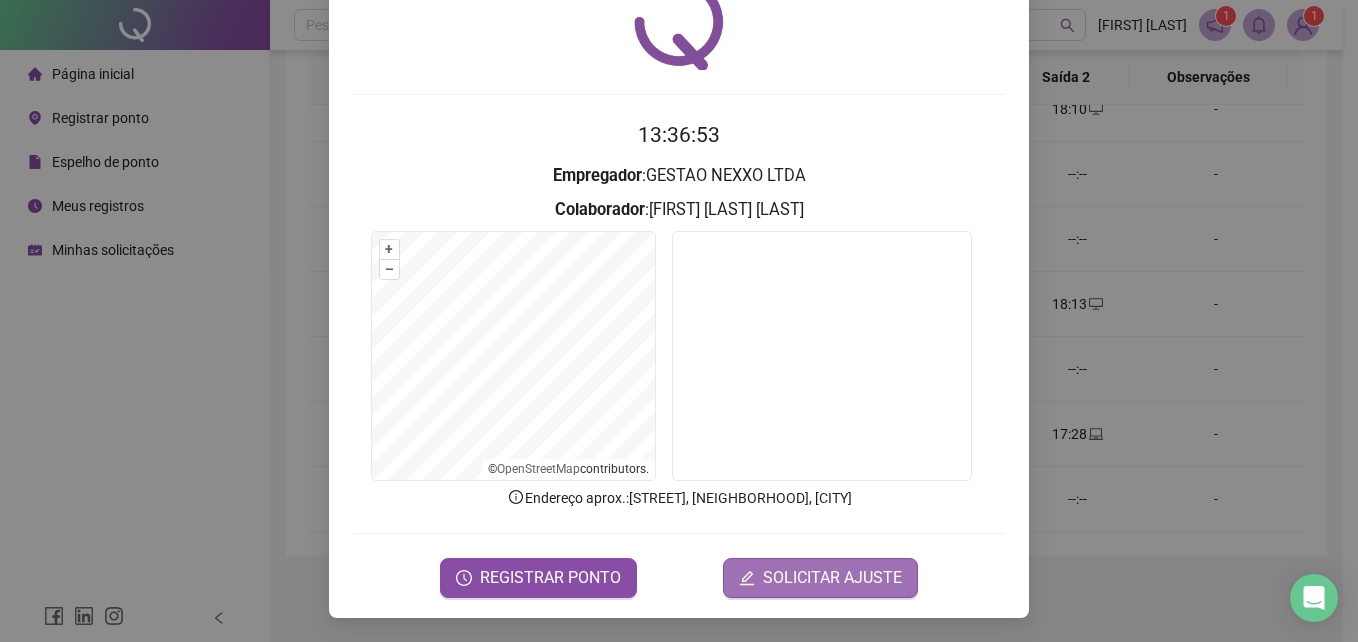 click on "SOLICITAR AJUSTE" at bounding box center [832, 578] 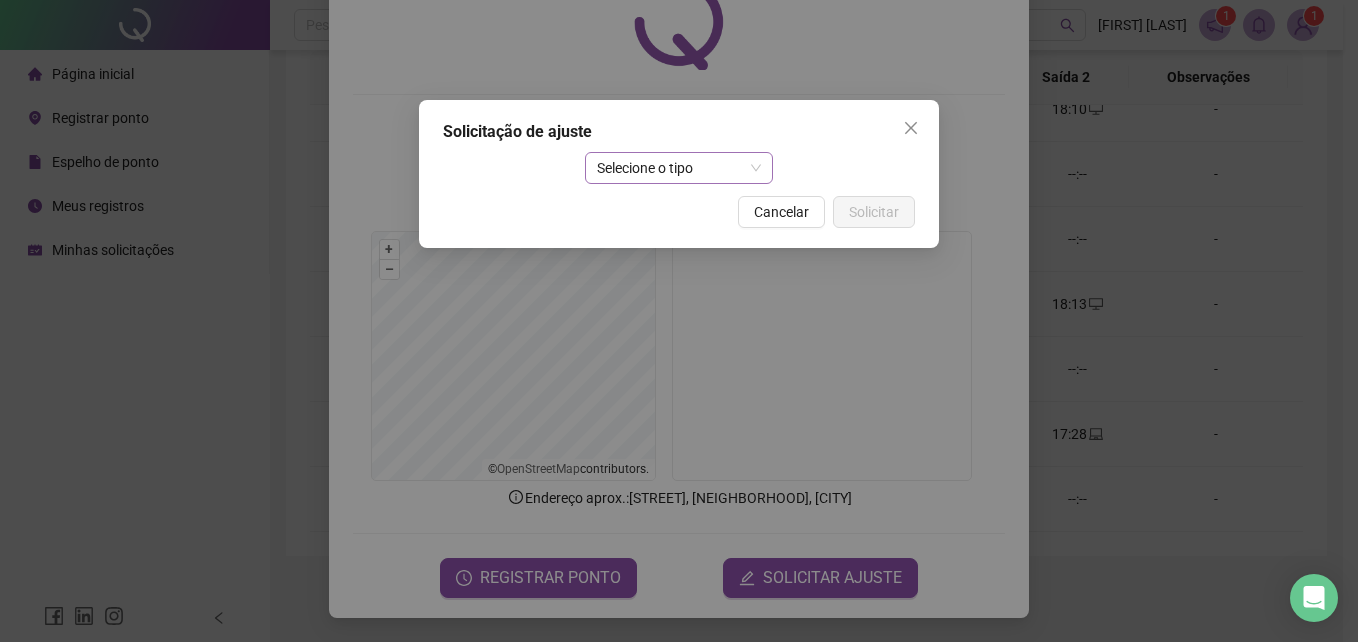 click on "Selecione o tipo" at bounding box center [679, 168] 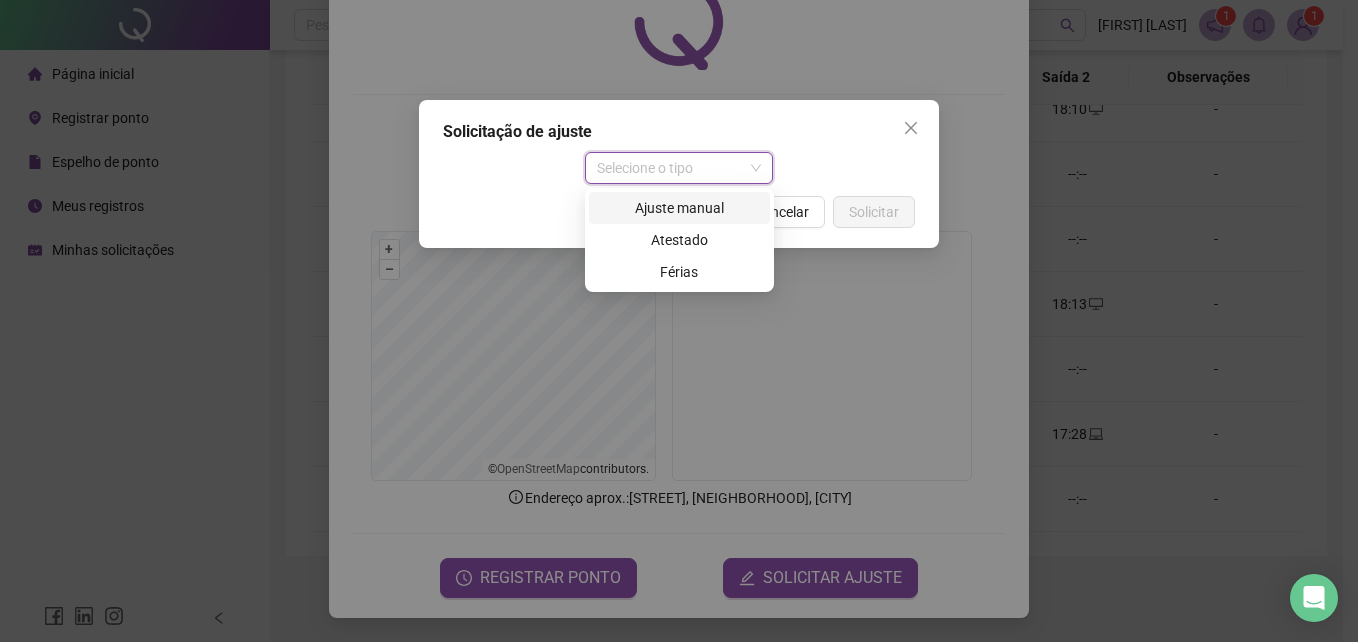 click on "Ajuste manual" at bounding box center [679, 208] 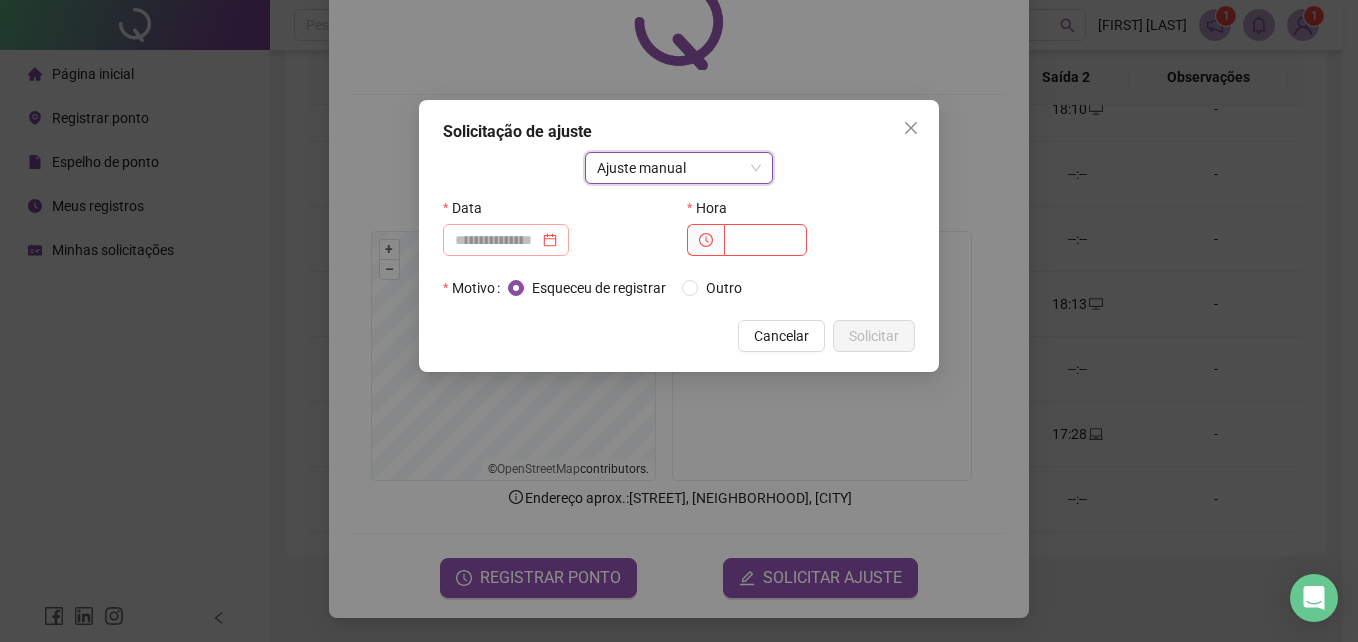 drag, startPoint x: 563, startPoint y: 252, endPoint x: 575, endPoint y: 240, distance: 16.970562 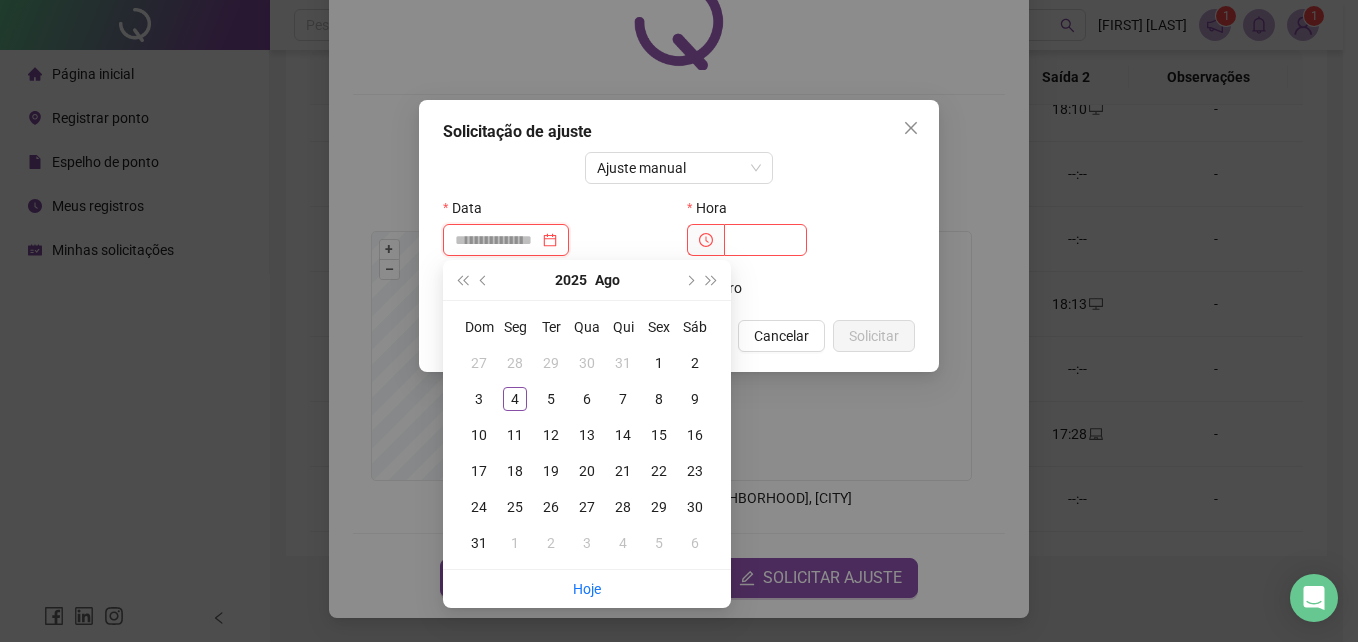 click at bounding box center [506, 240] 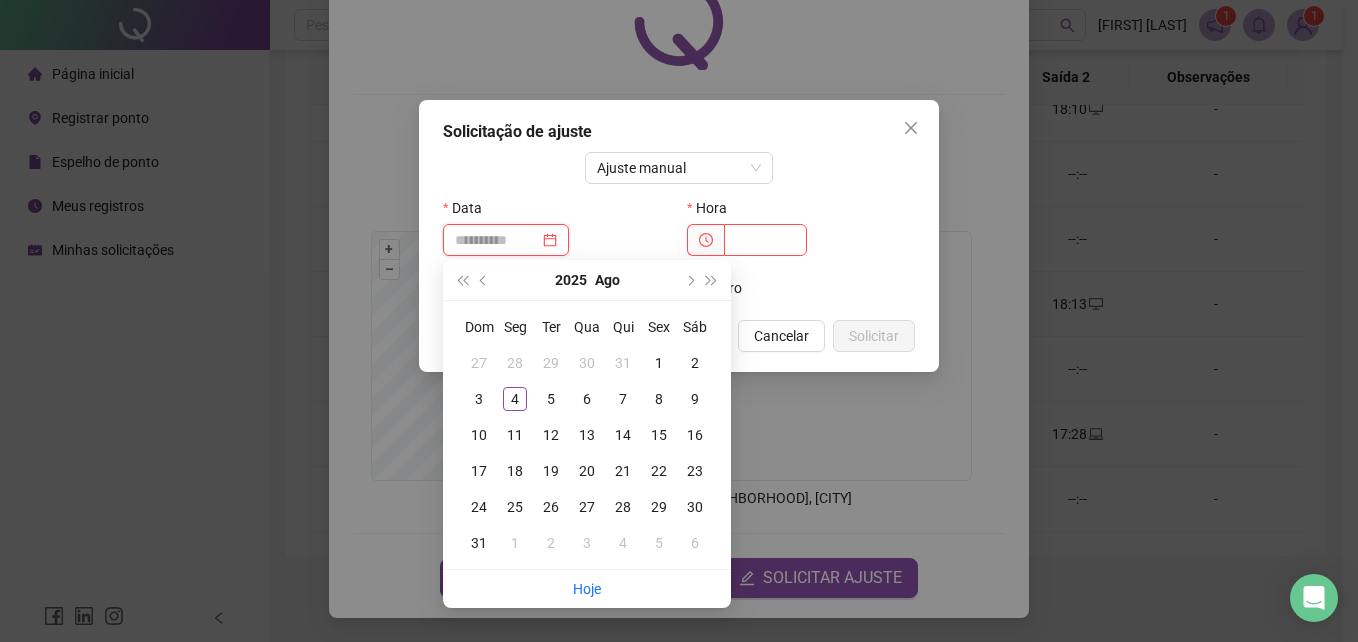 type on "**********" 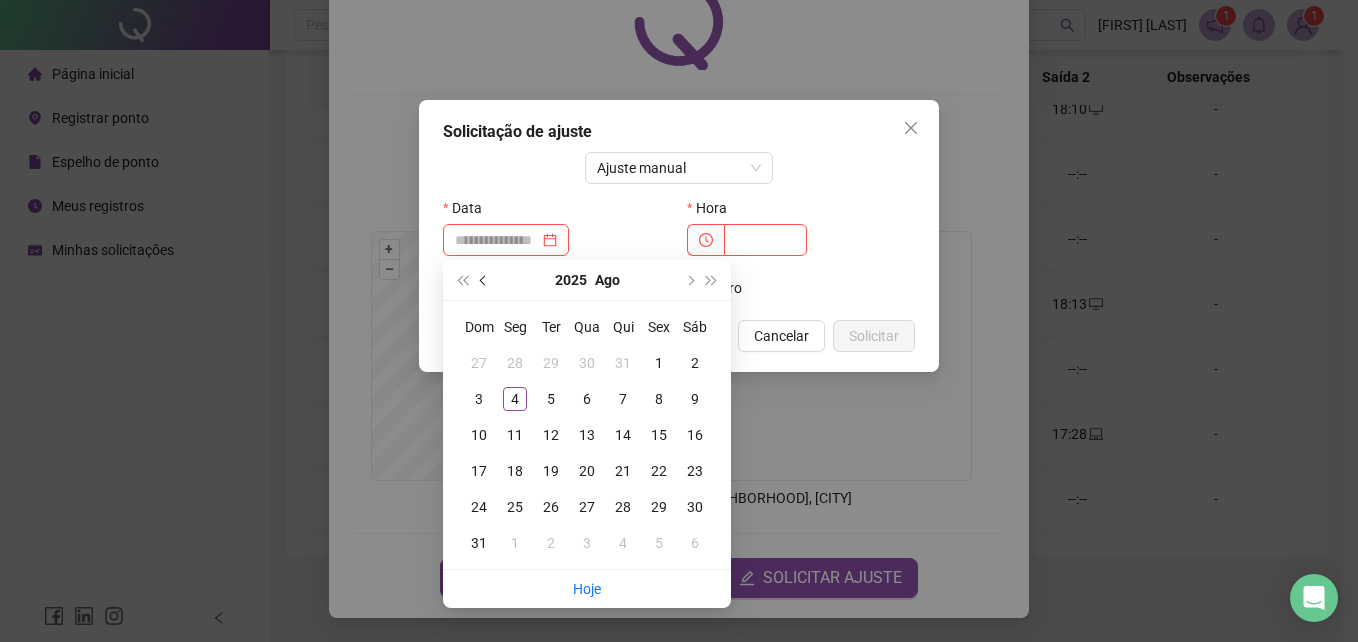 click at bounding box center [484, 280] 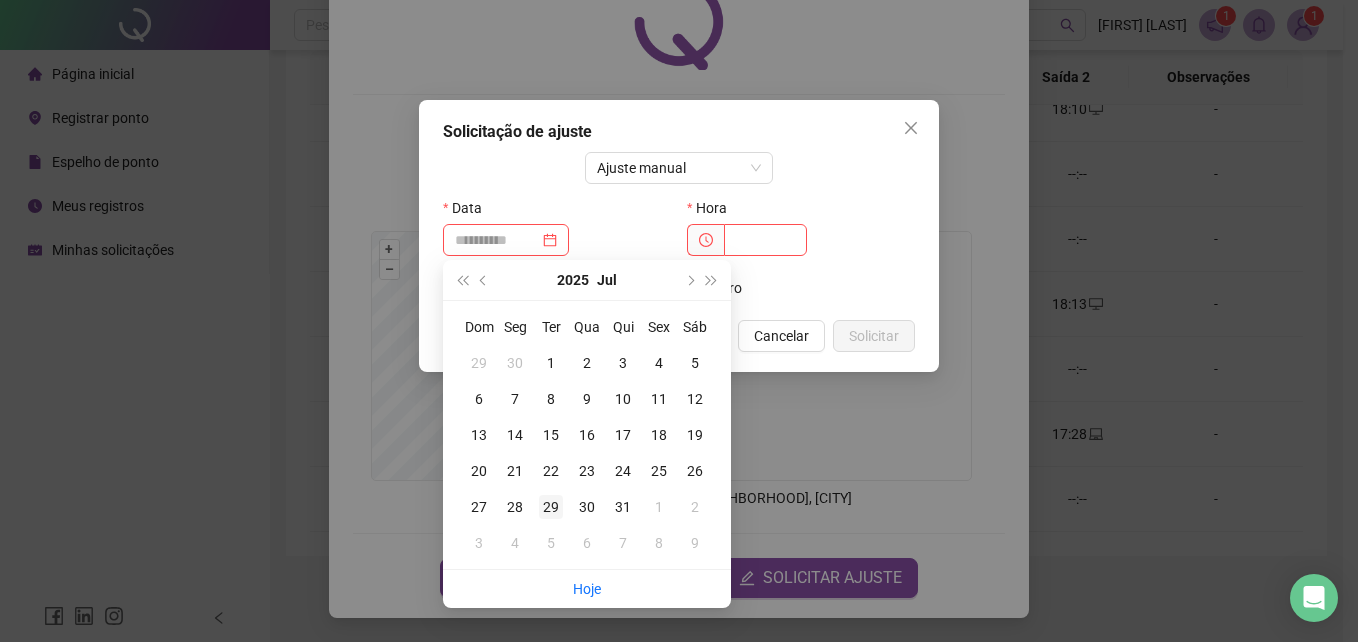 type on "**********" 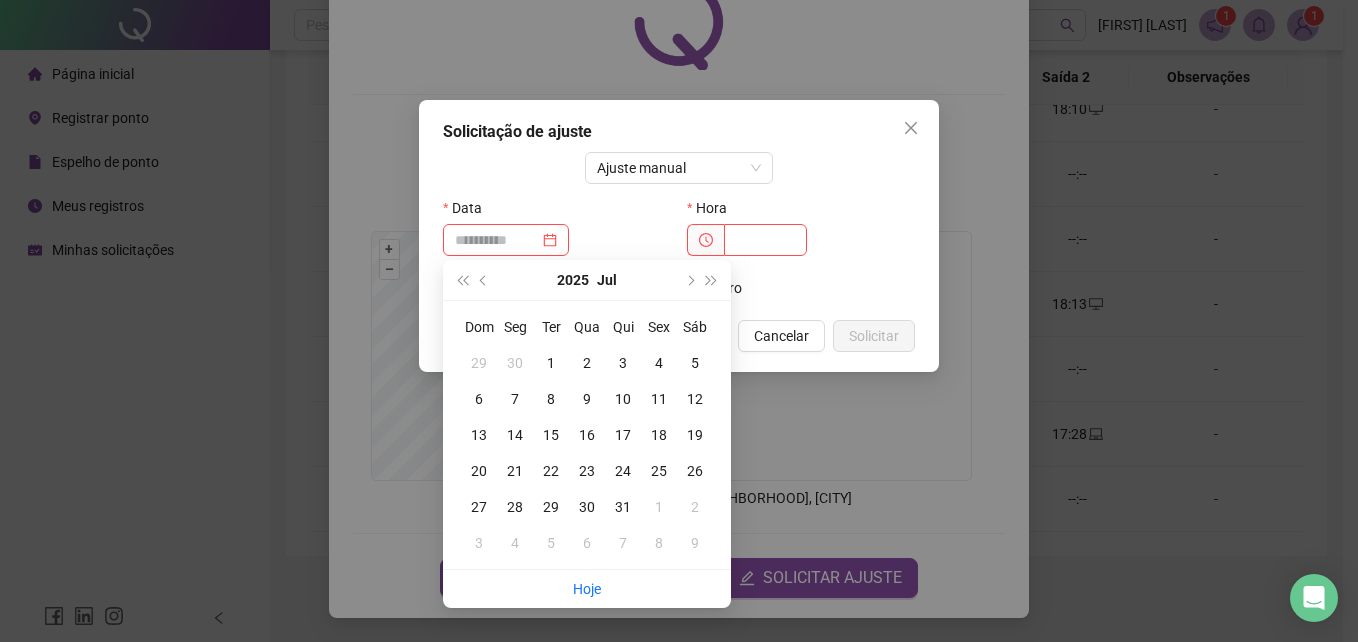 drag, startPoint x: 553, startPoint y: 507, endPoint x: 634, endPoint y: 374, distance: 155.72412 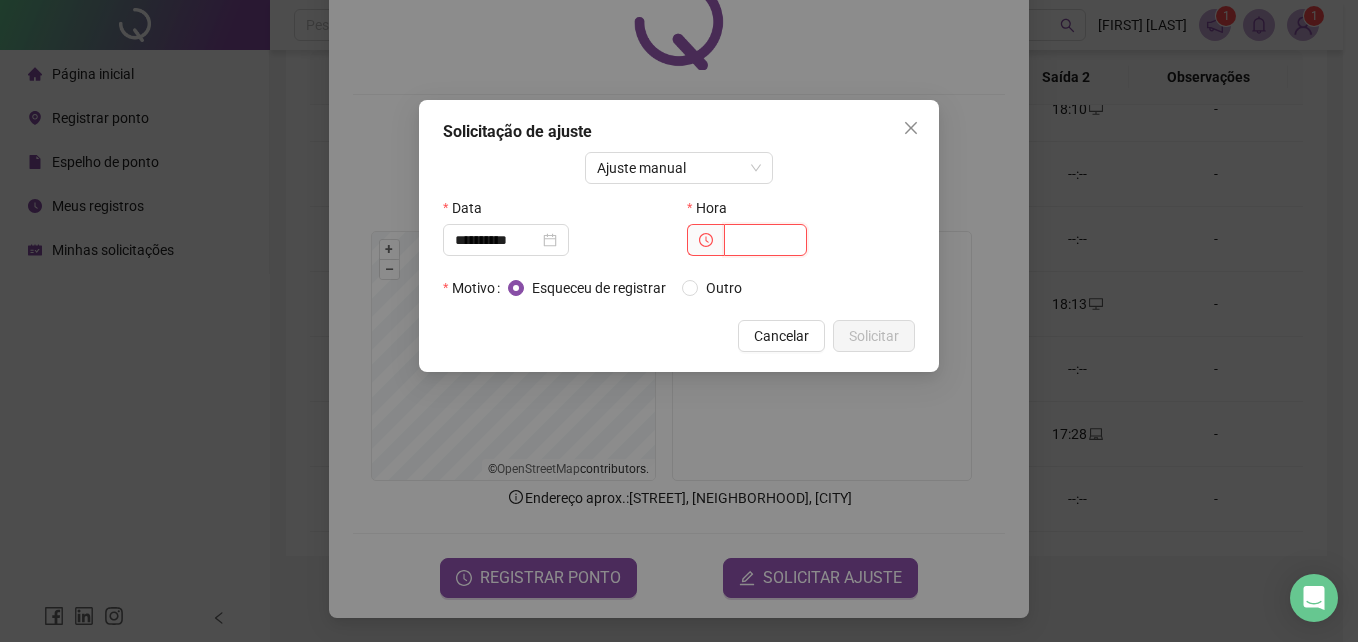 click at bounding box center [765, 240] 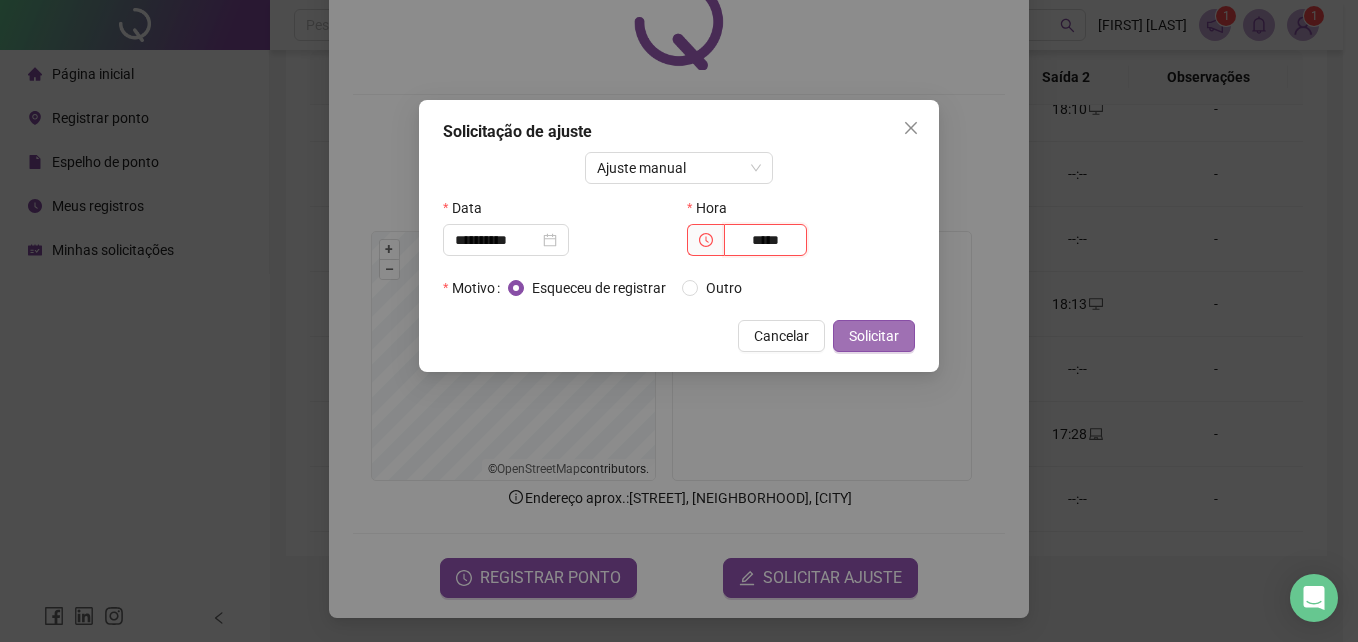 type on "*****" 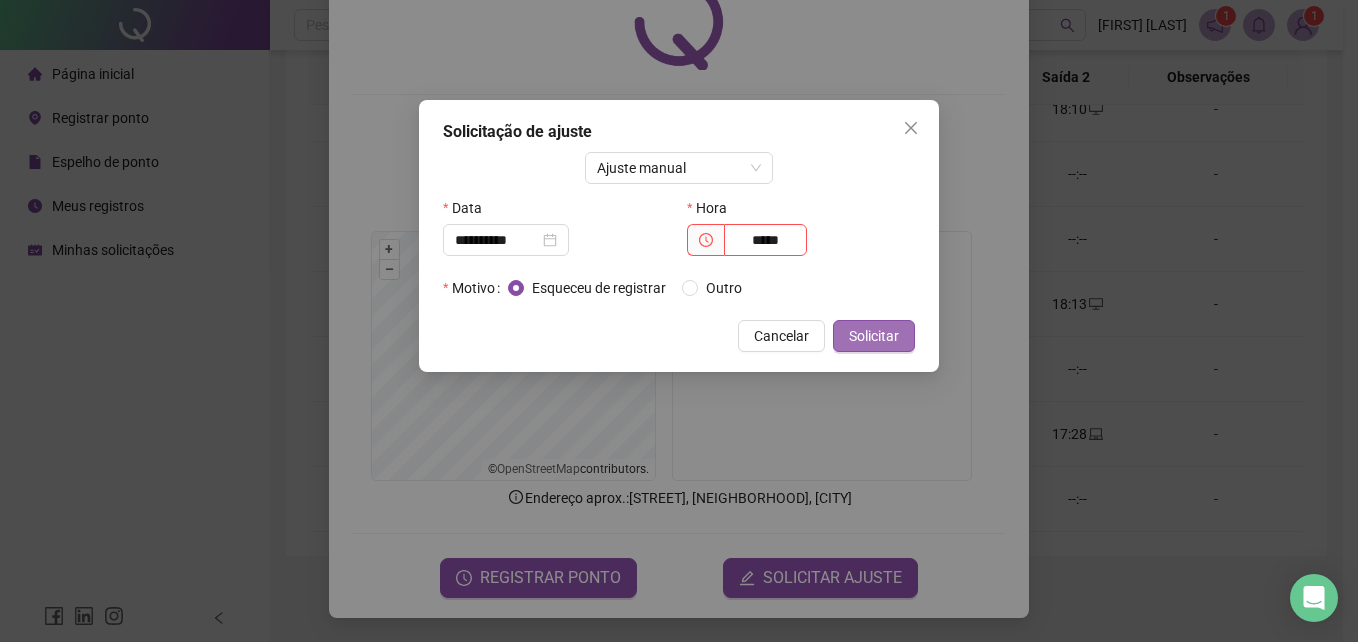 click on "Solicitar" at bounding box center [874, 336] 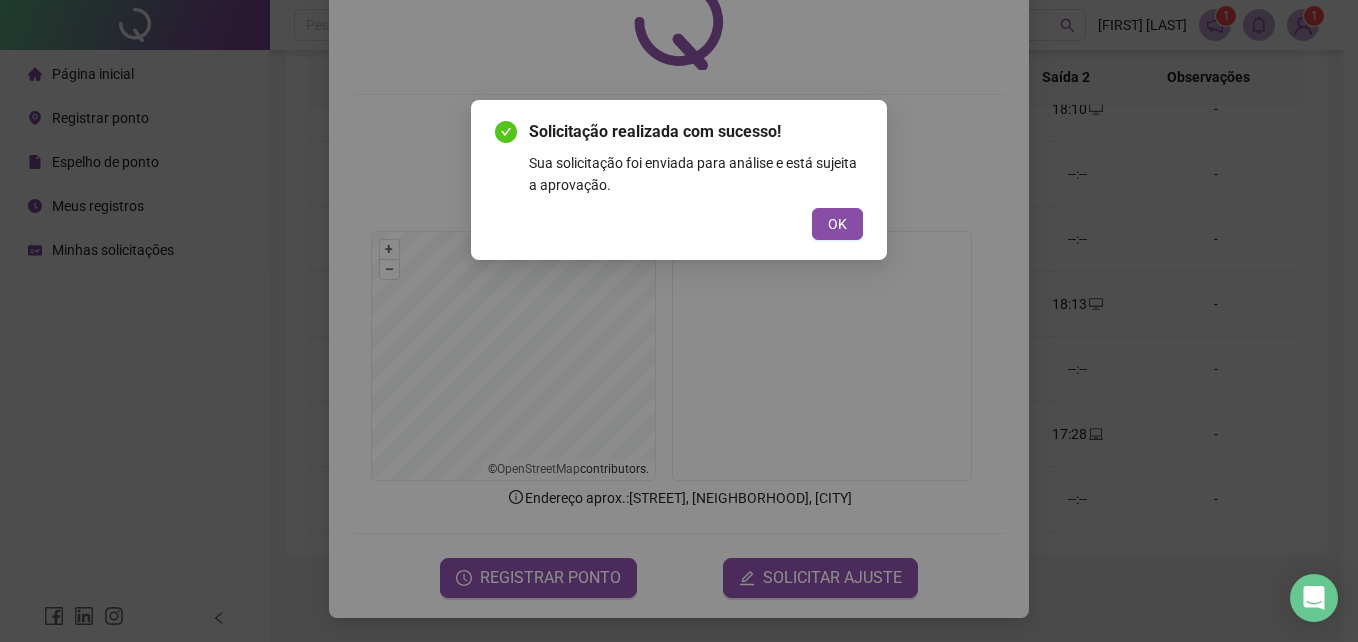 click on "Solicitação realizada com sucesso! Sua solicitação foi enviada para análise e está sujeita a aprovação. OK" at bounding box center [679, 180] 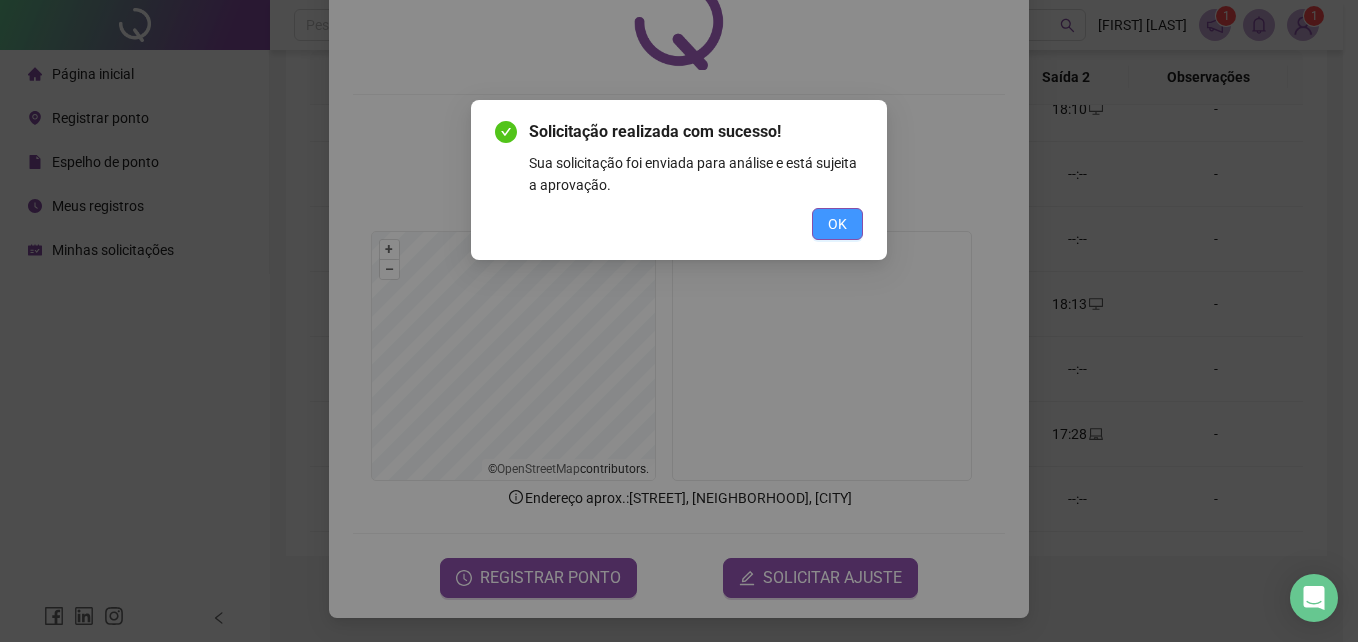 click on "OK" at bounding box center [837, 224] 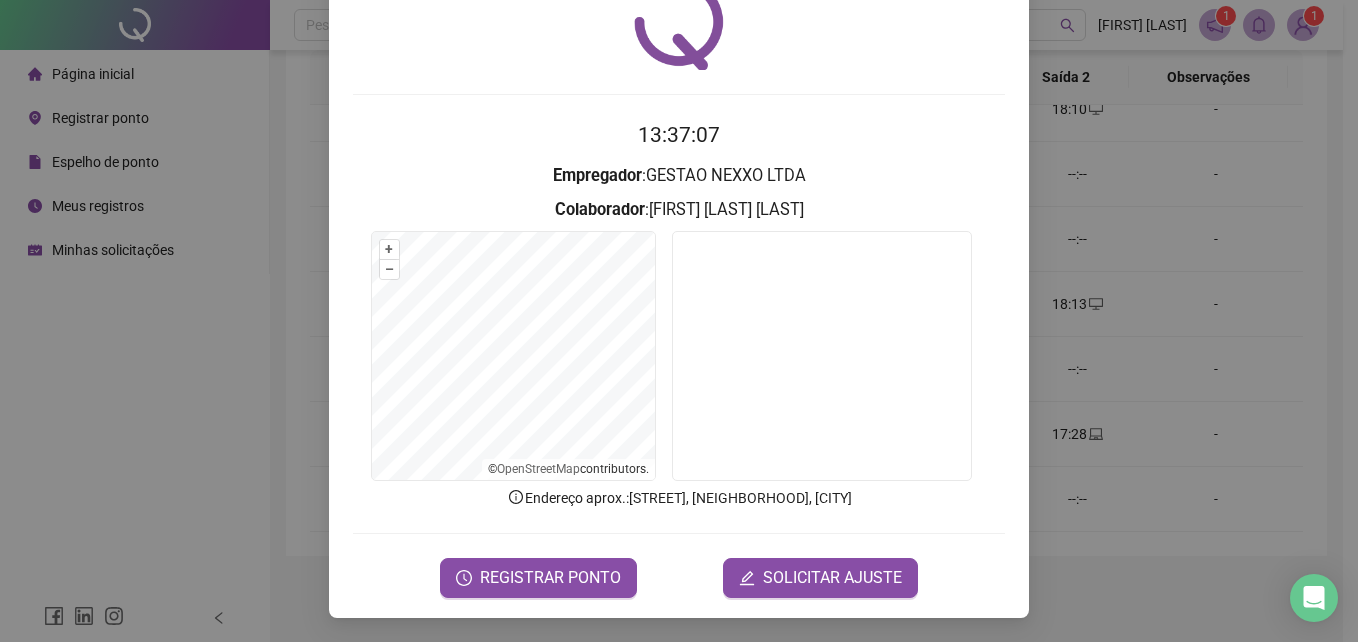 click on "Registro de ponto web [TIME] Empregador :  GESTAO NEXXO LTDA Colaborador :  [FIRST] [LAST] [LAST] + – ⇧ › ©  OpenStreetMap  contributors. Endereço aprox. :  [STREET], [NEIGHBORHOOD], [CITY] REGISTRAR PONTO SOLICITAR AJUSTE" at bounding box center (679, 321) 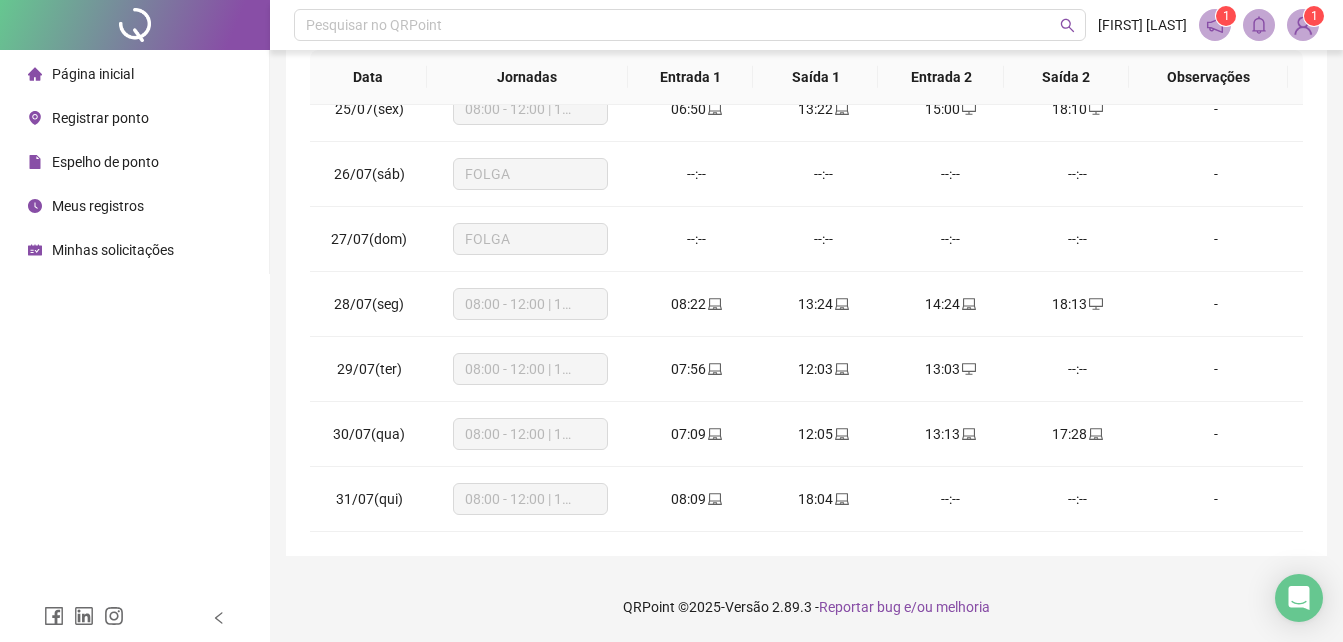 click on "Registrar ponto" at bounding box center (100, 118) 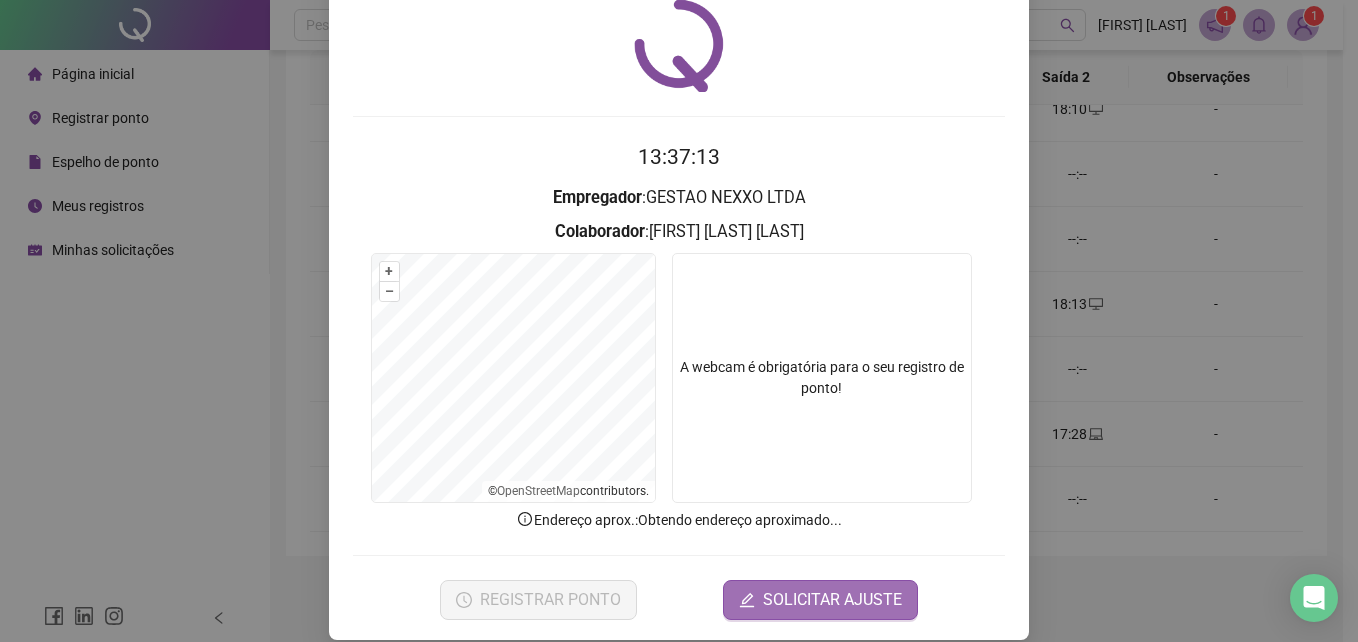 scroll, scrollTop: 95, scrollLeft: 0, axis: vertical 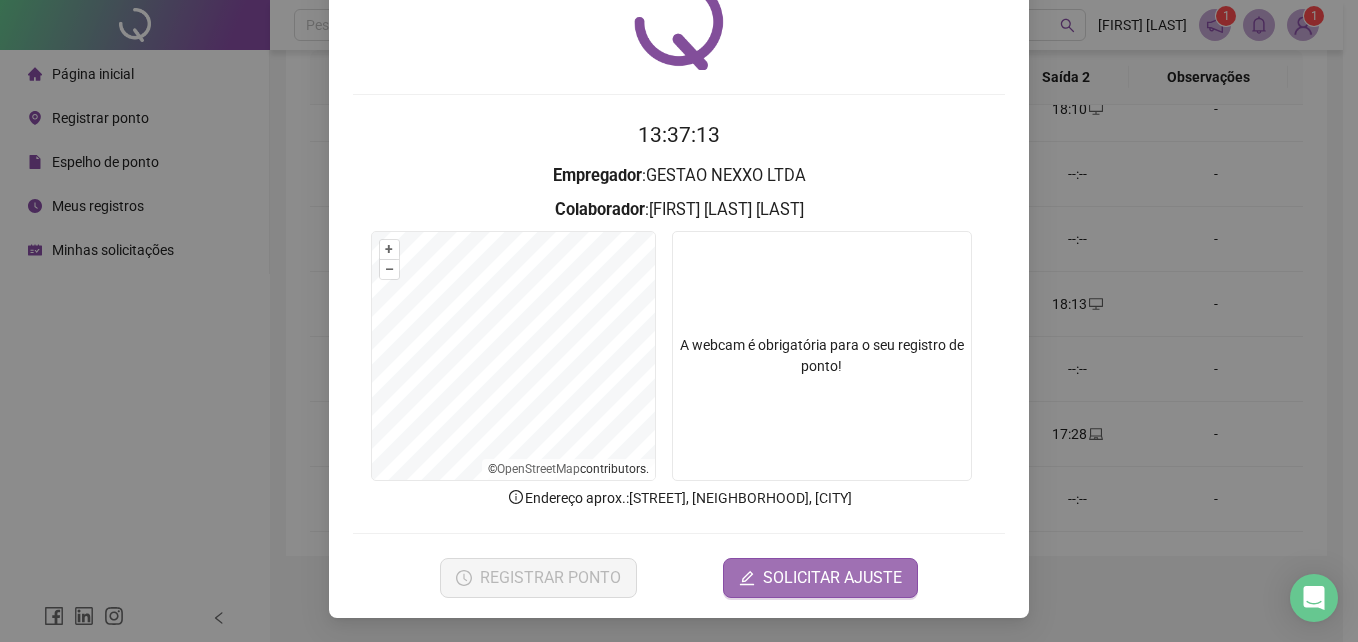 click on "SOLICITAR AJUSTE" at bounding box center [832, 578] 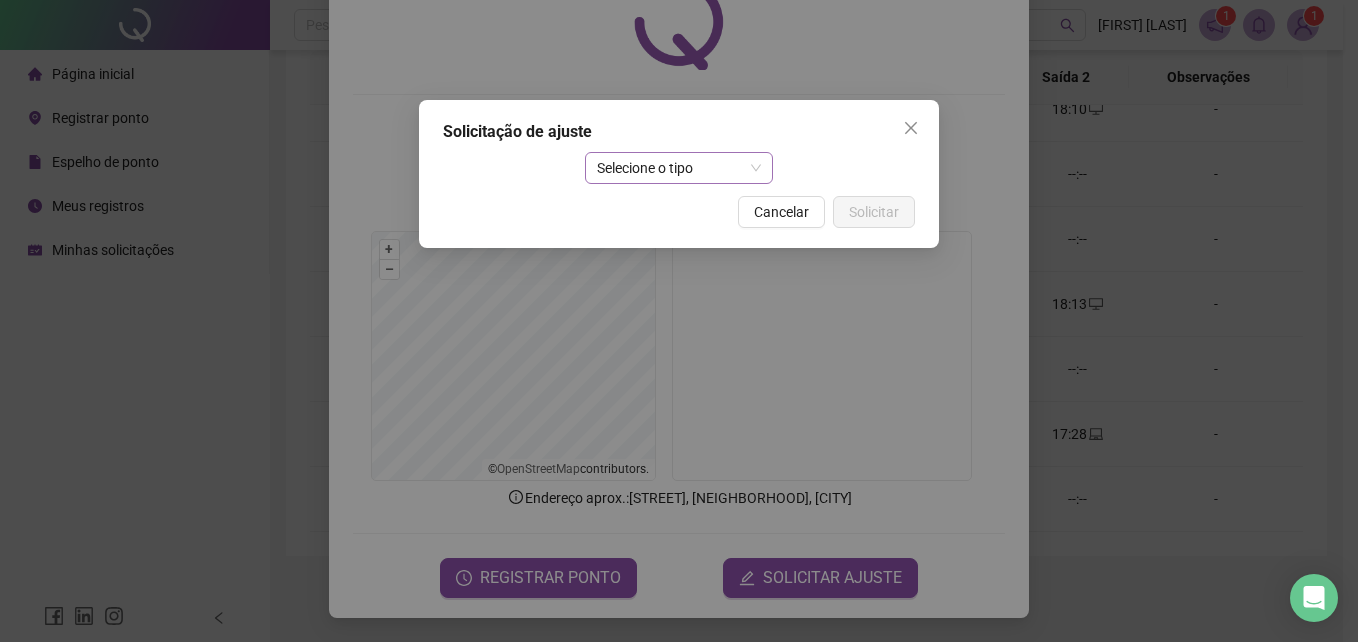 click on "Selecione o tipo" at bounding box center (679, 168) 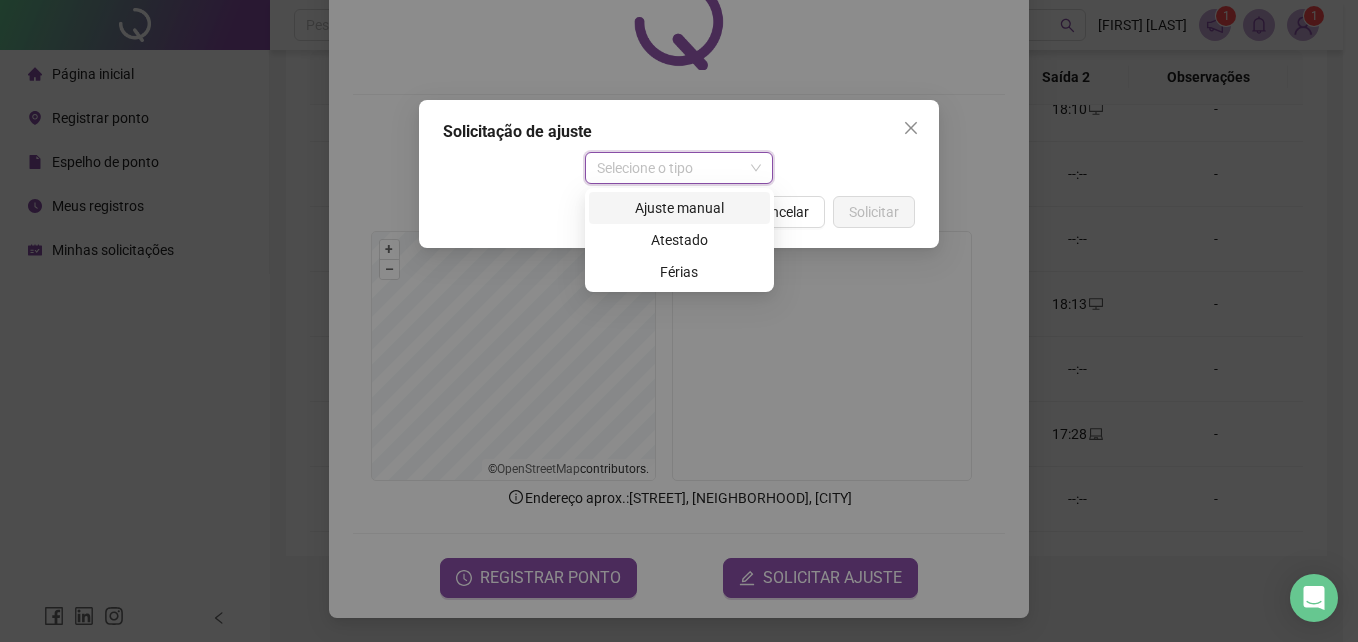 click on "Ajuste manual" at bounding box center (679, 208) 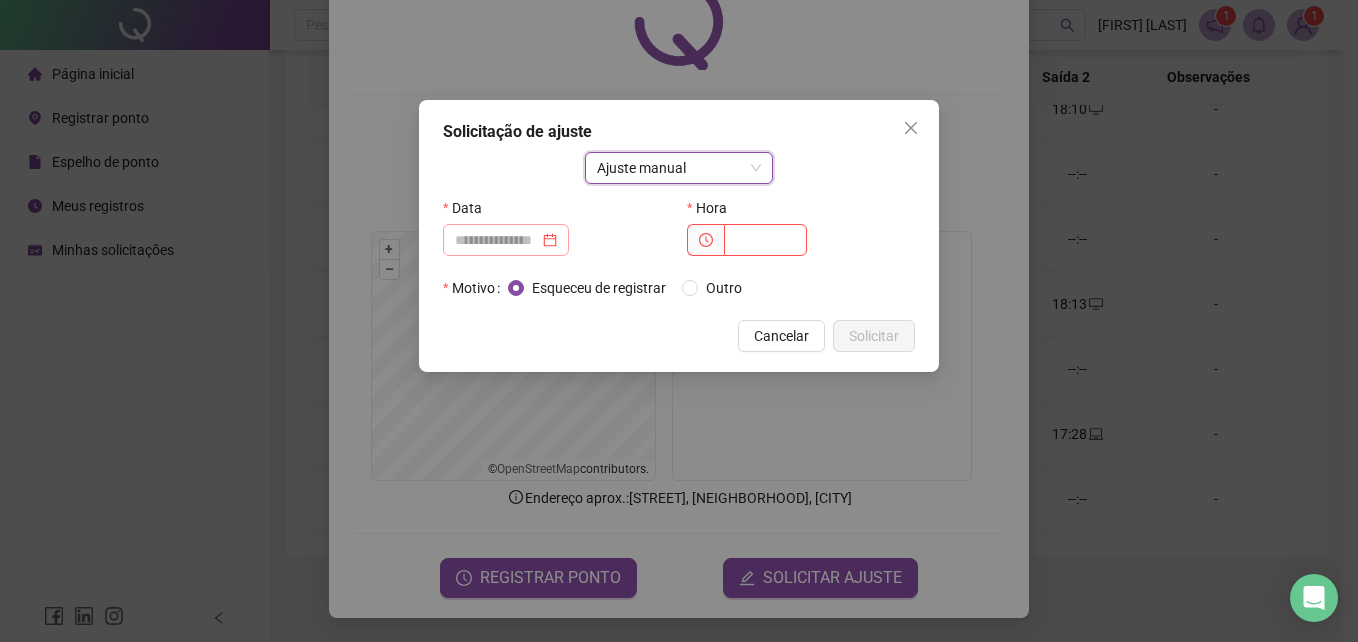 click at bounding box center (506, 240) 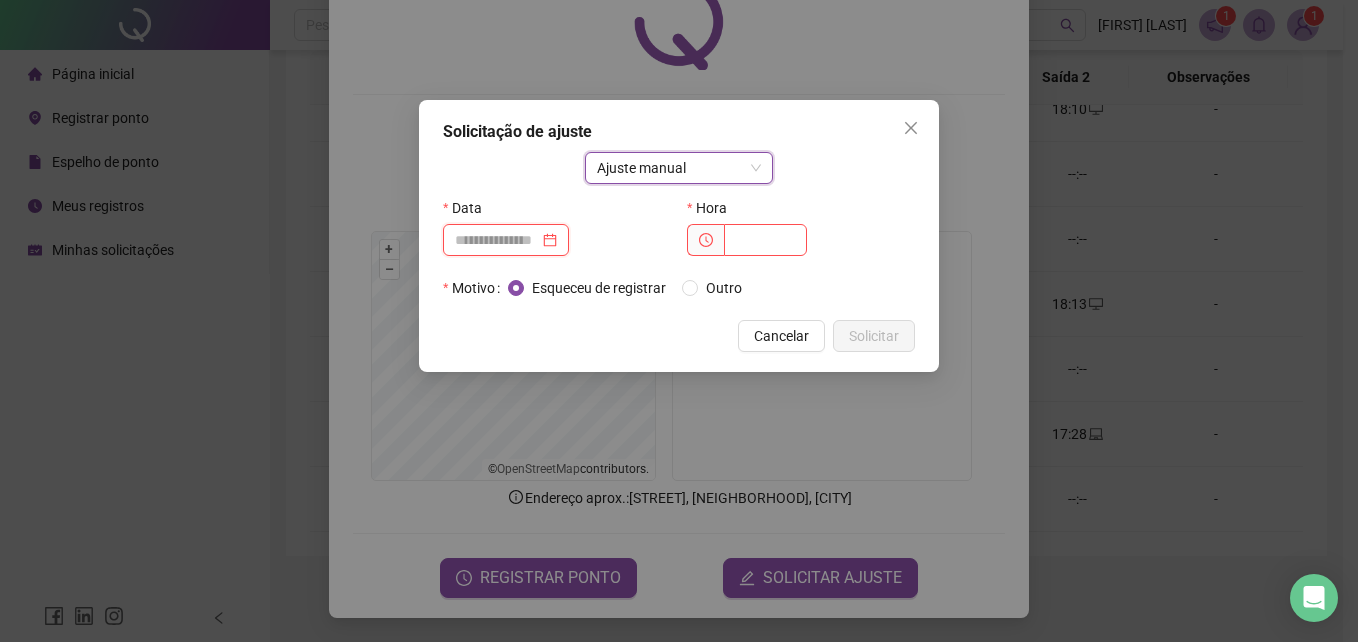 type on "**********" 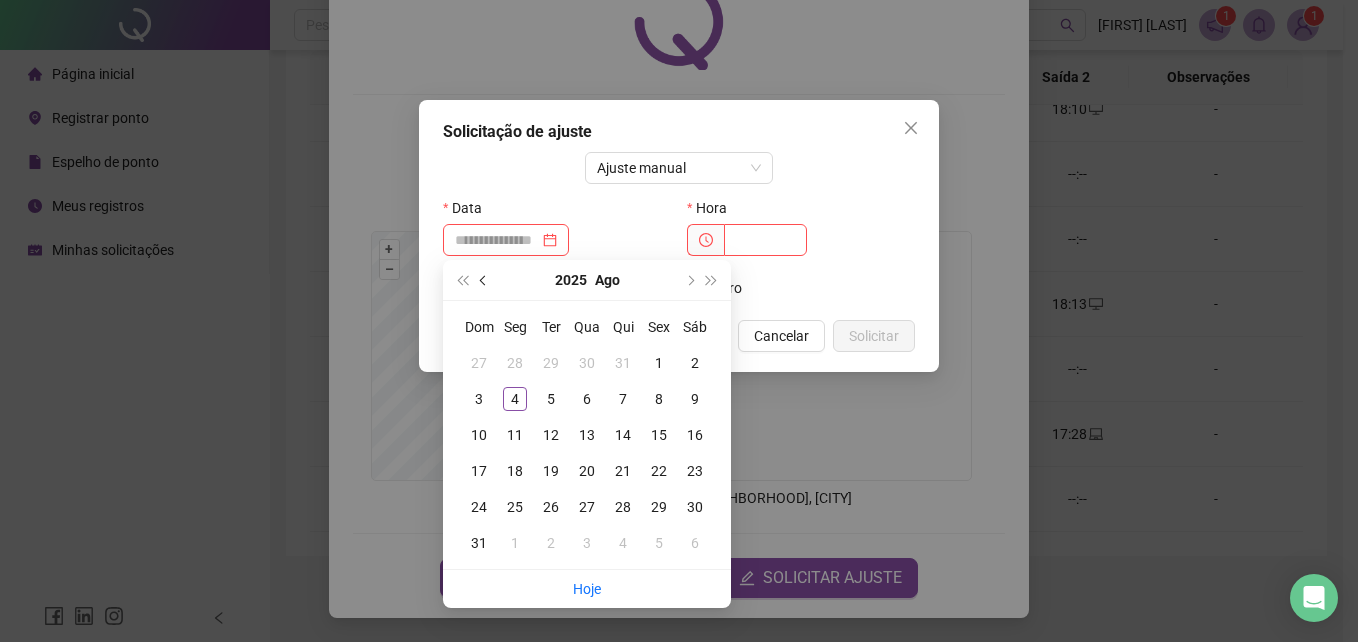 click at bounding box center (484, 280) 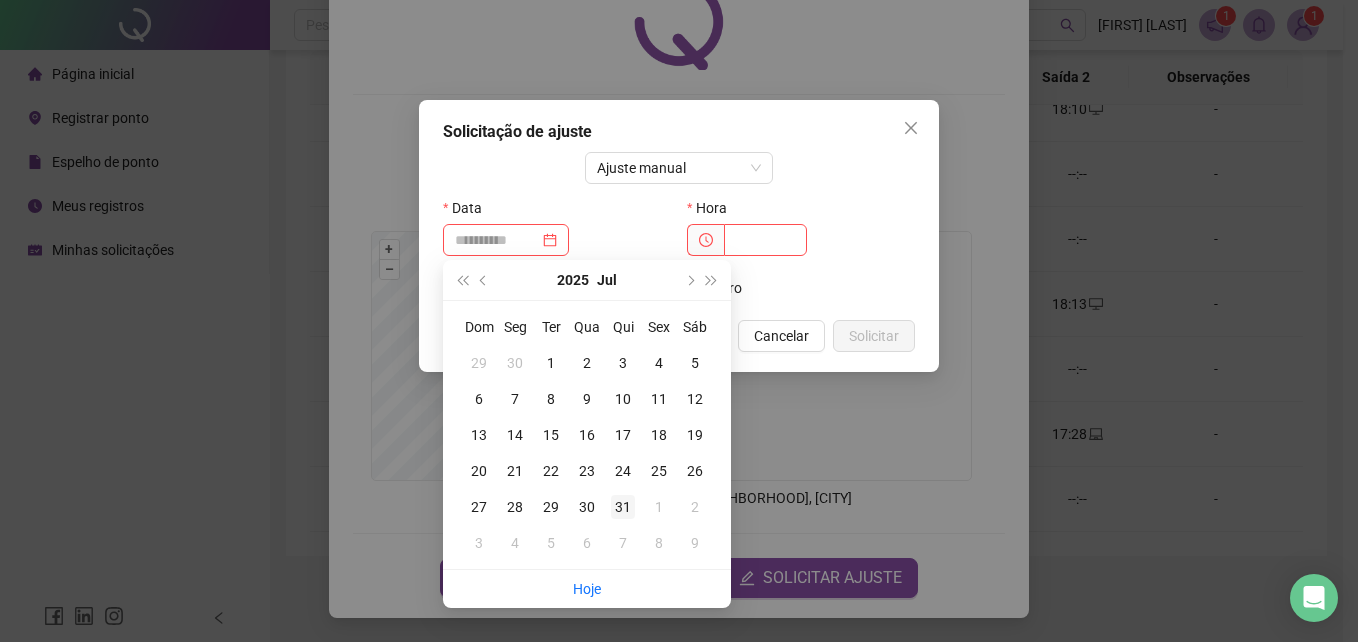 type on "**********" 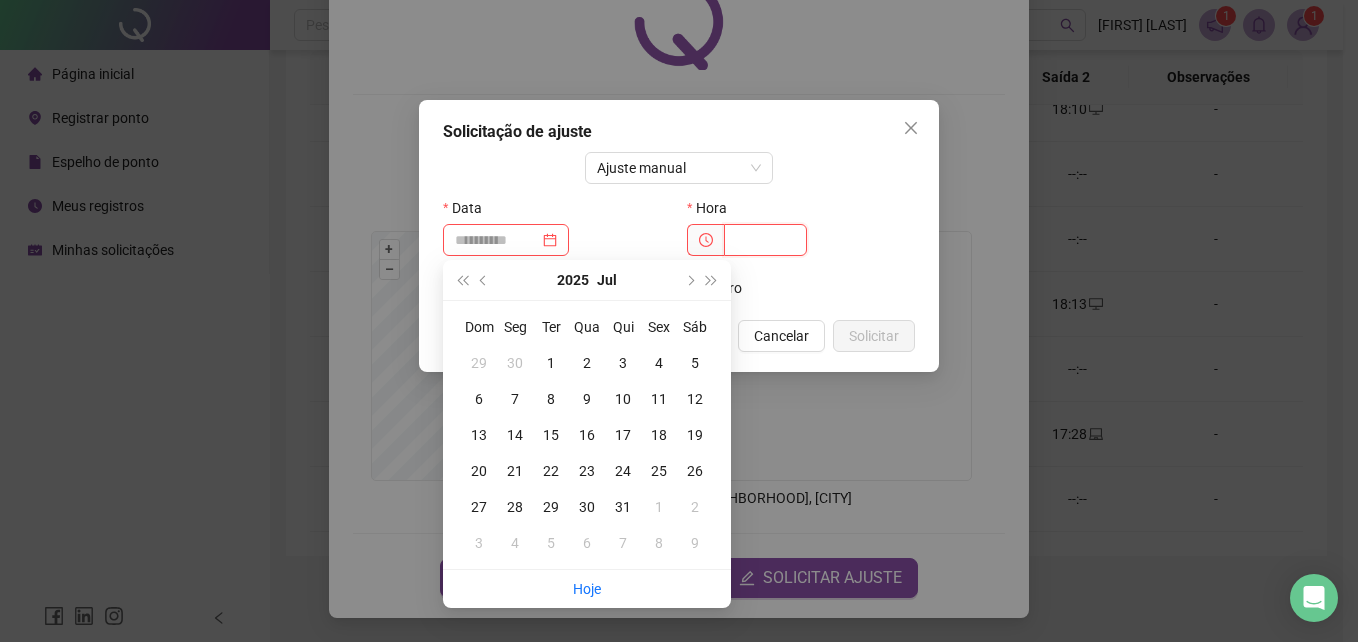 click at bounding box center [765, 240] 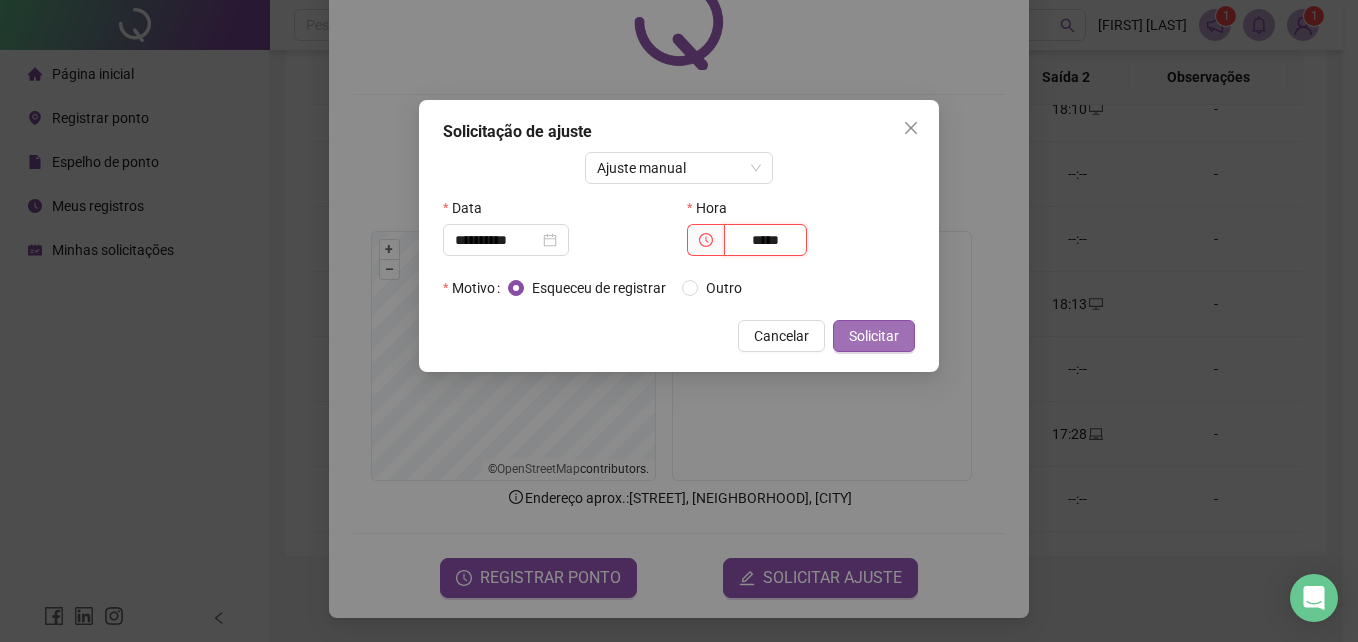 type on "*****" 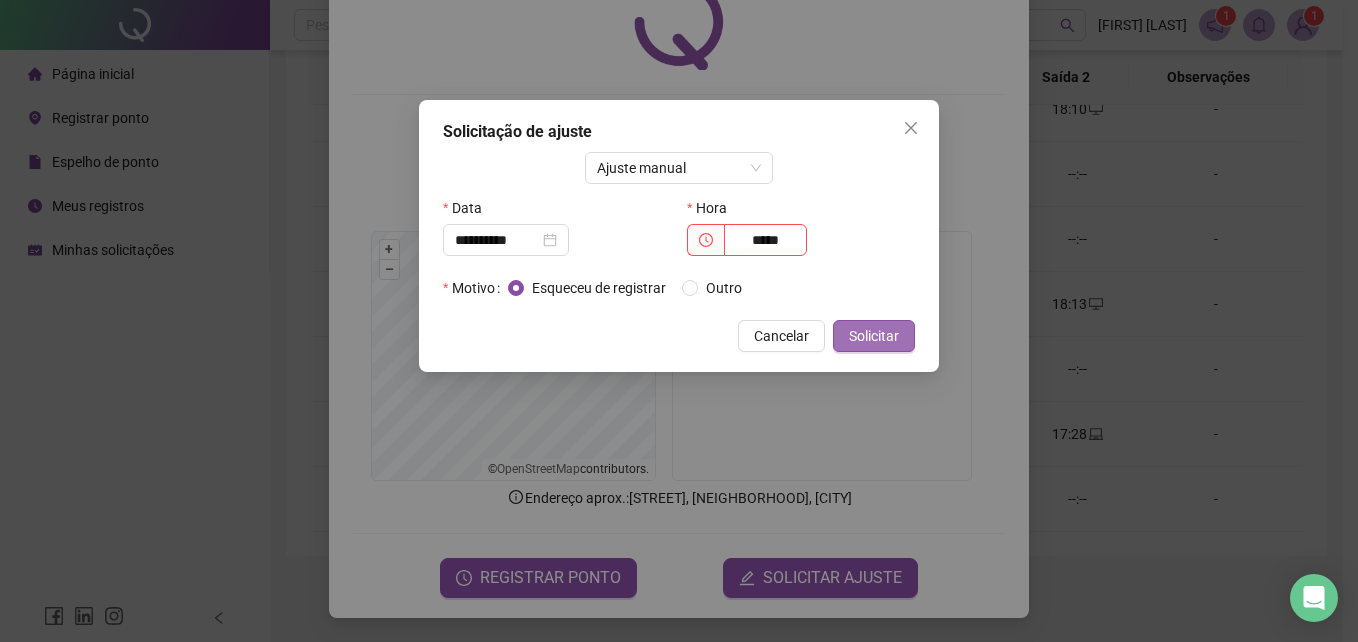 click on "Solicitar" at bounding box center (874, 336) 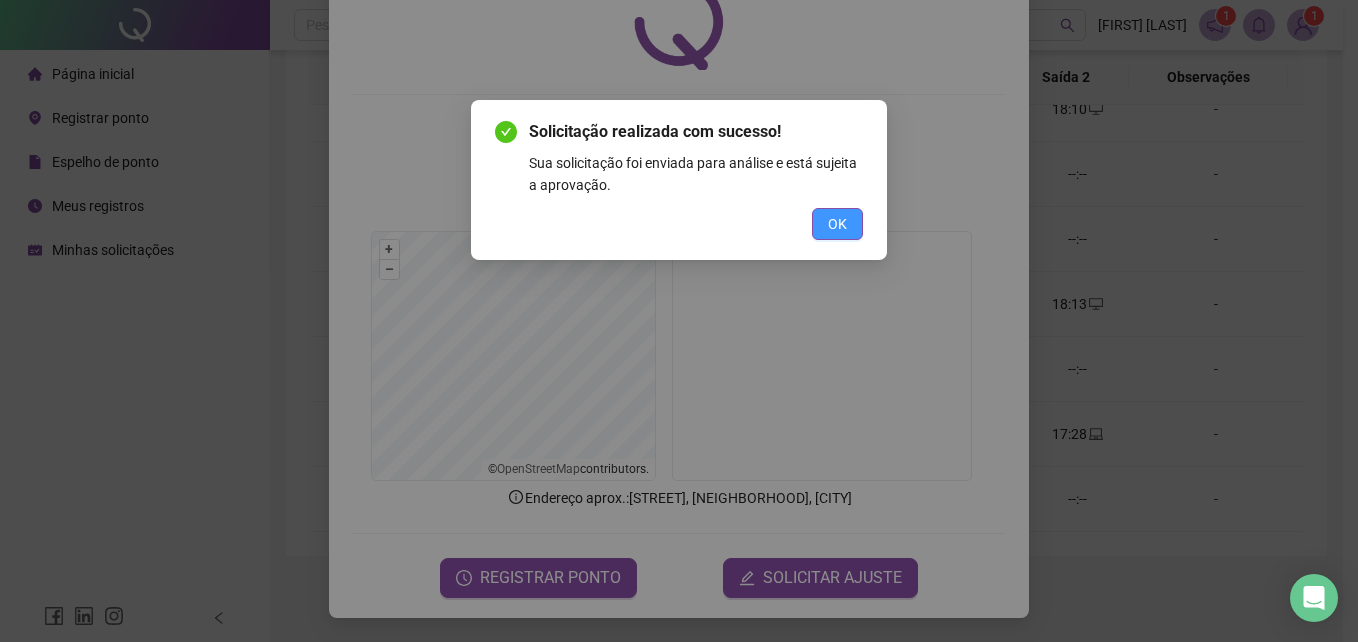 click on "OK" at bounding box center [837, 224] 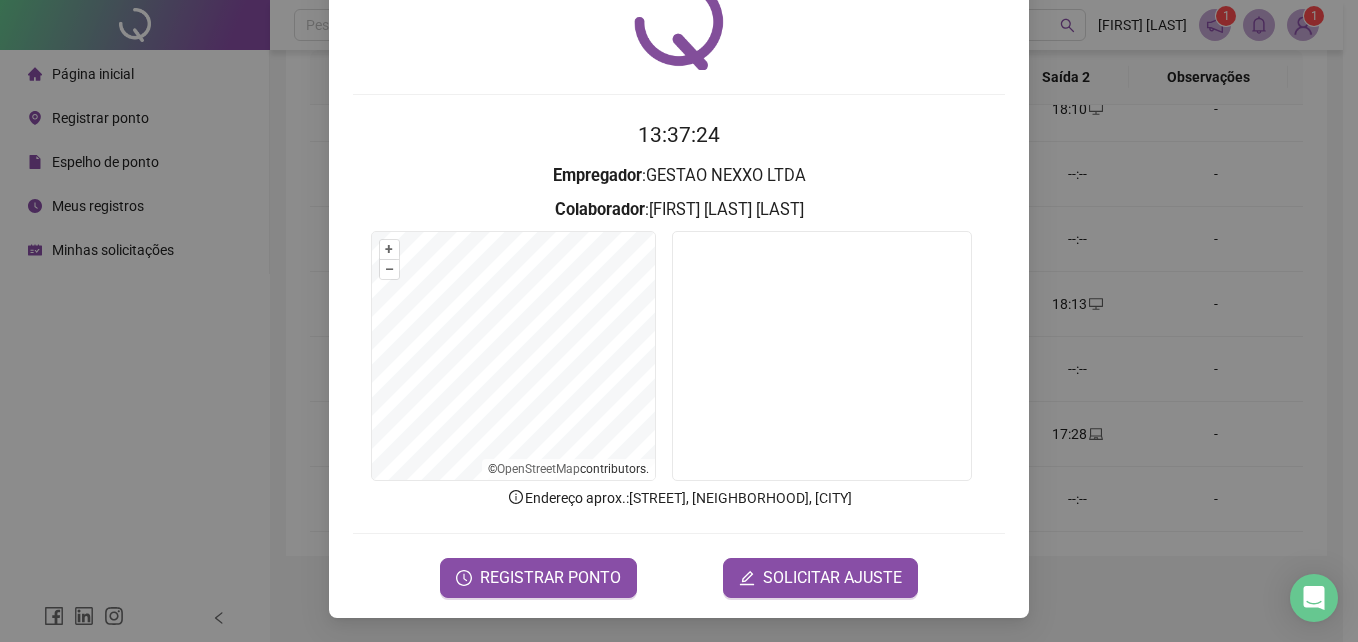 click on "Registro de ponto web [TIME] Empregador :  GESTAO NEXXO LTDA Colaborador :  [FIRST] [LAST] [LAST] + – ⇧ › ©  OpenStreetMap  contributors. Endereço aprox. :  [STREET], [NEIGHBORHOOD], [CITY] REGISTRAR PONTO SOLICITAR AJUSTE" at bounding box center [679, 321] 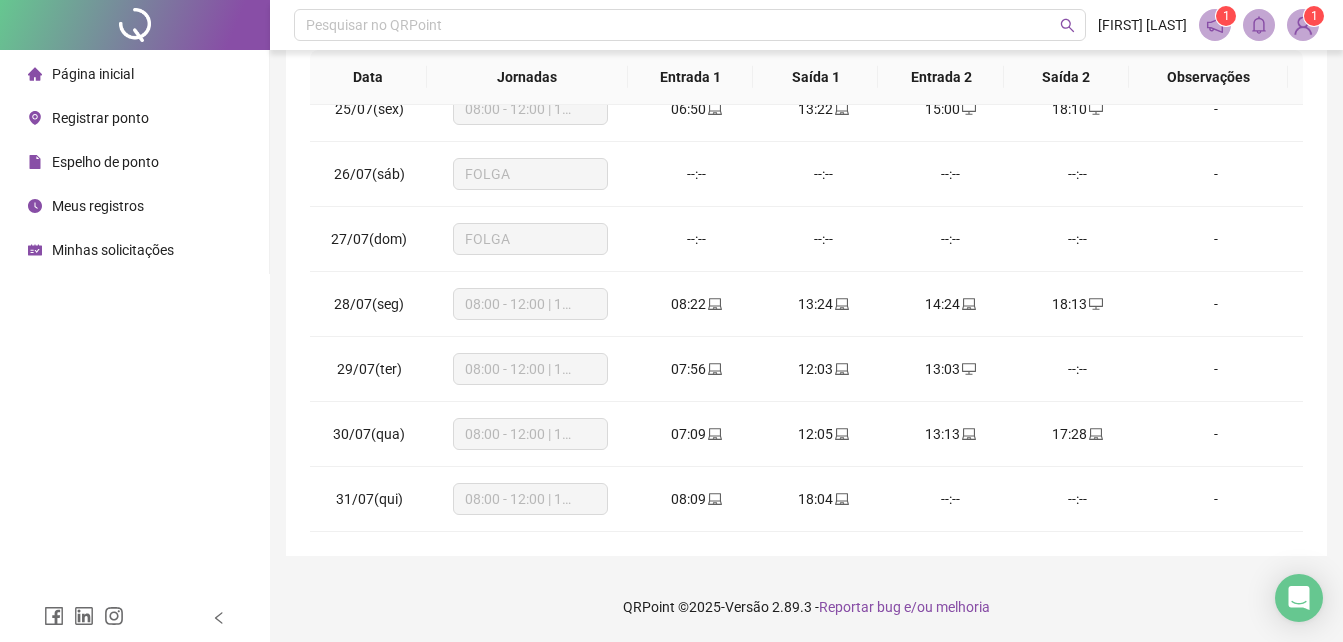 click on "Registrar ponto" at bounding box center [100, 118] 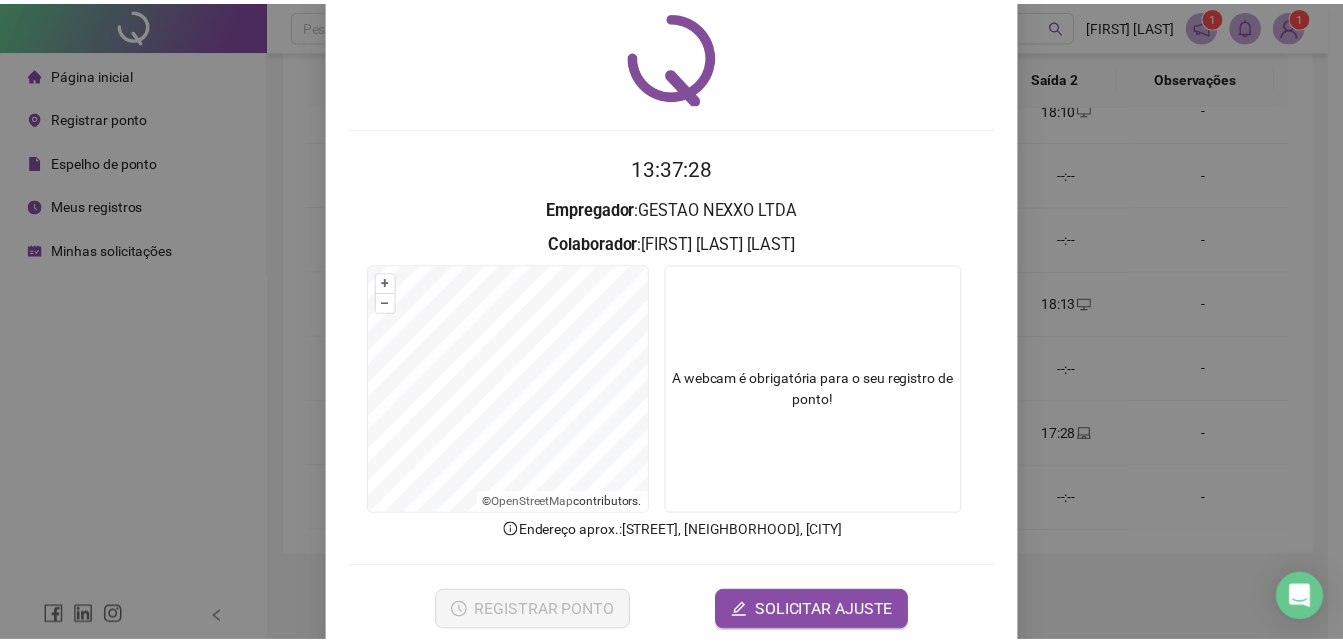 scroll, scrollTop: 95, scrollLeft: 0, axis: vertical 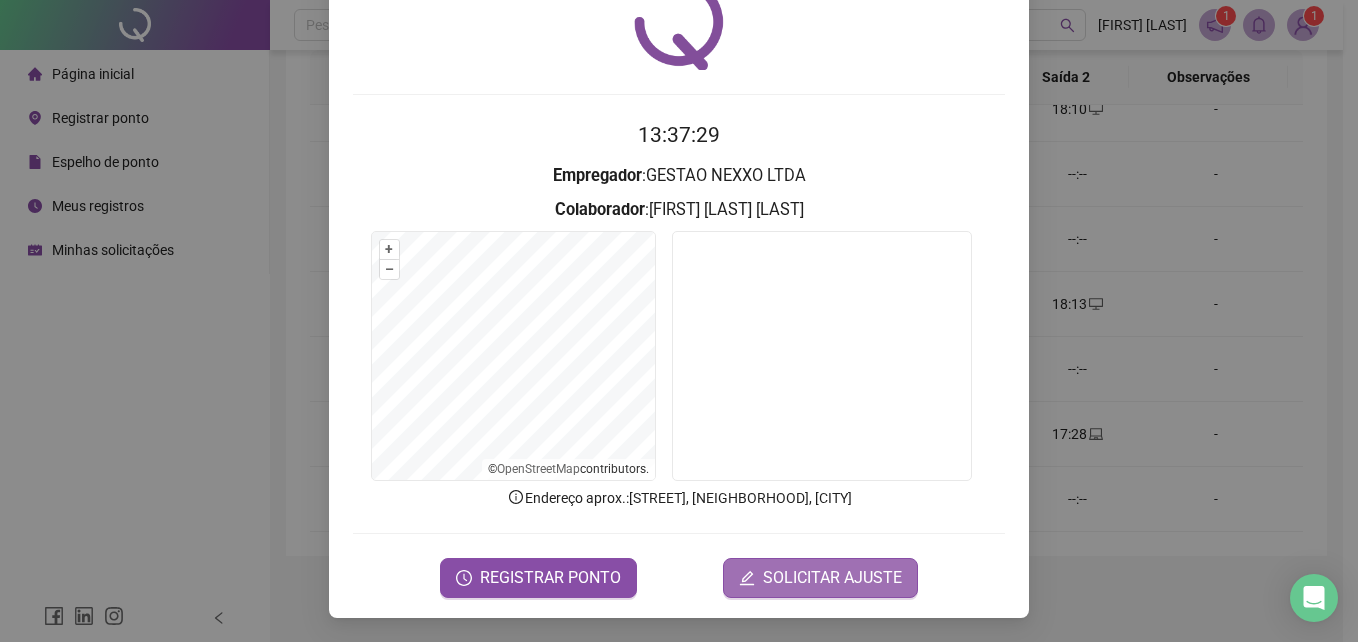click on "SOLICITAR AJUSTE" at bounding box center (832, 578) 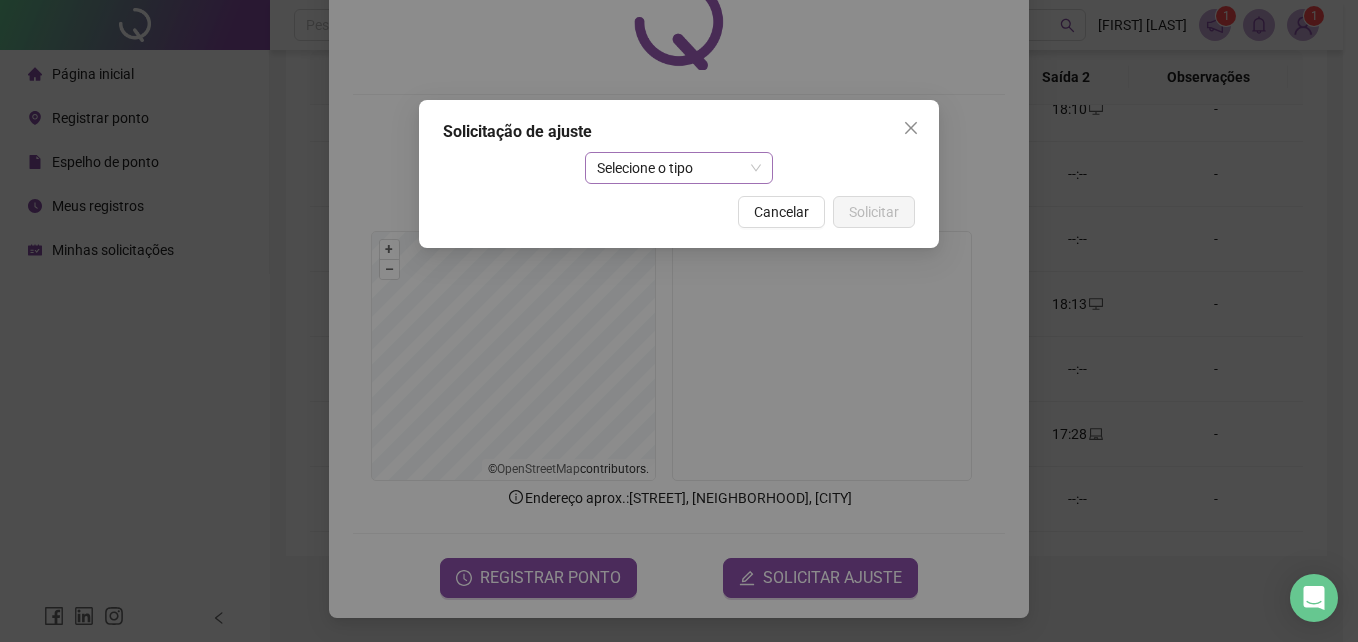 click on "Selecione o tipo" at bounding box center [679, 168] 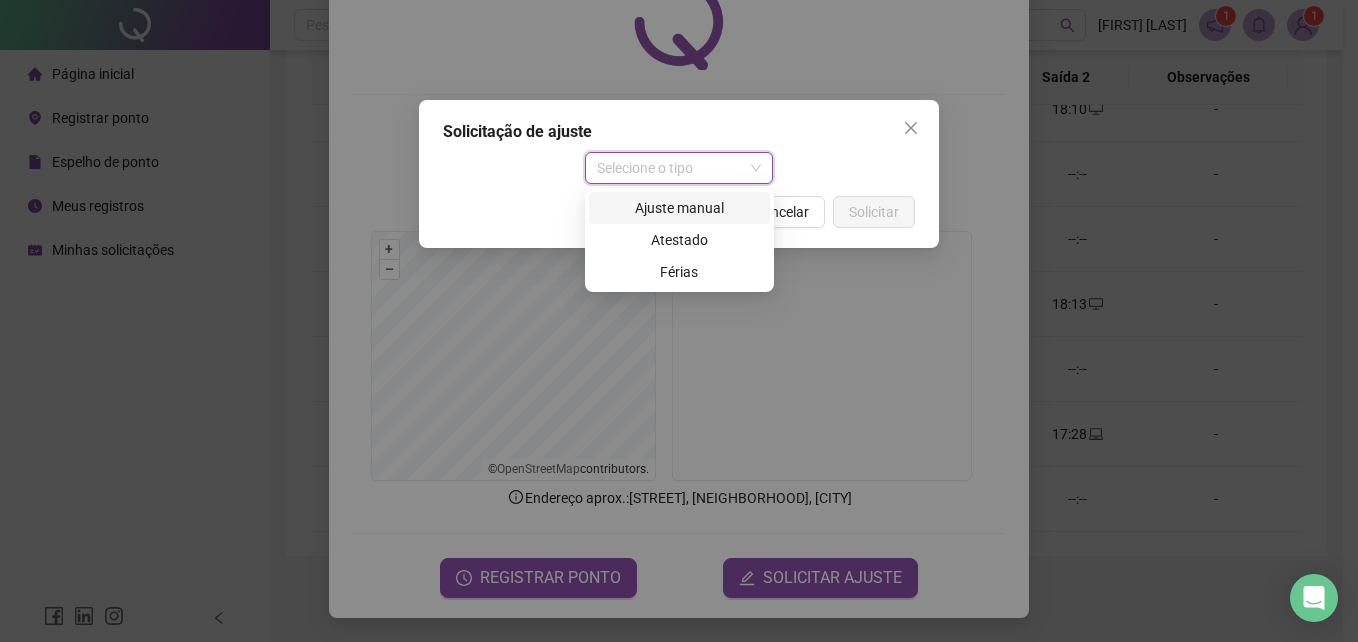 click on "Ajuste manual" at bounding box center [679, 208] 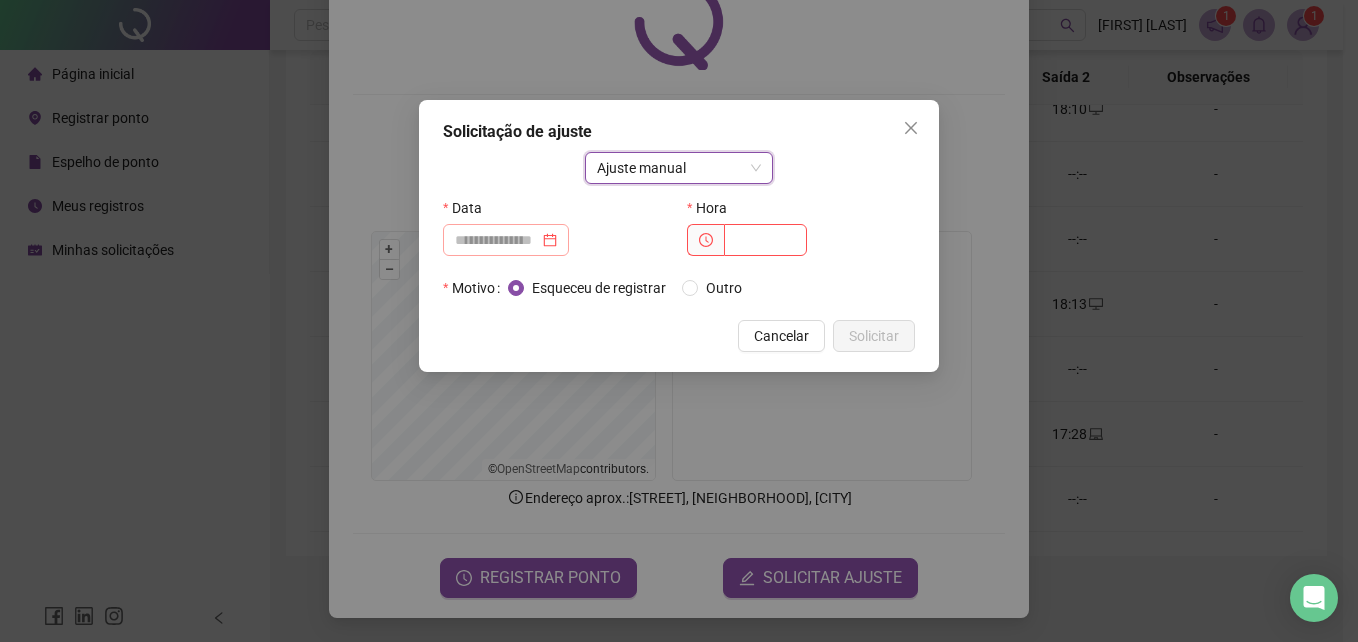 click at bounding box center [506, 240] 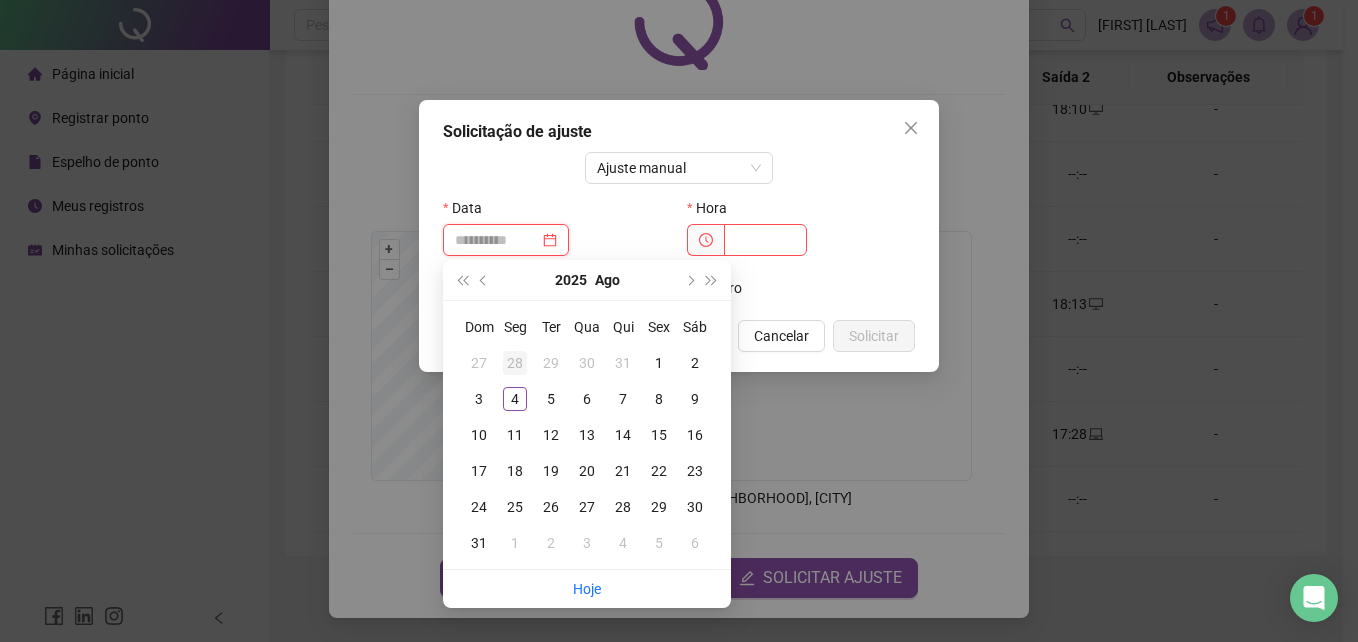type on "**********" 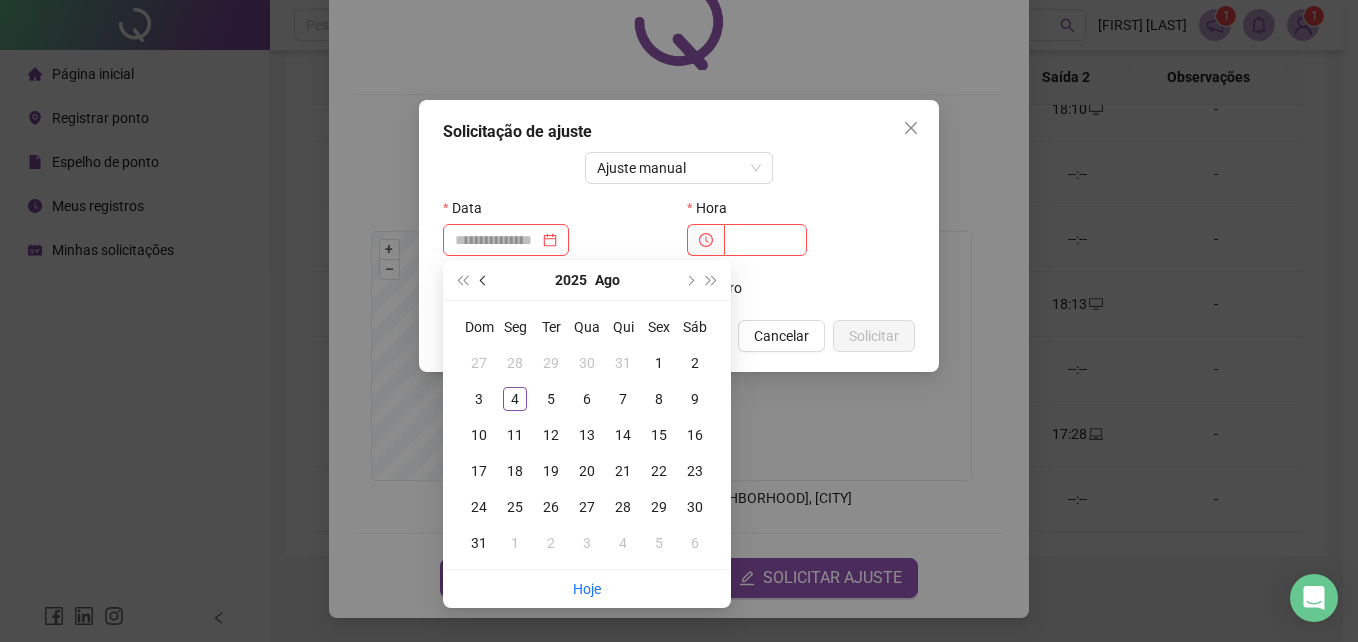 click at bounding box center [485, 280] 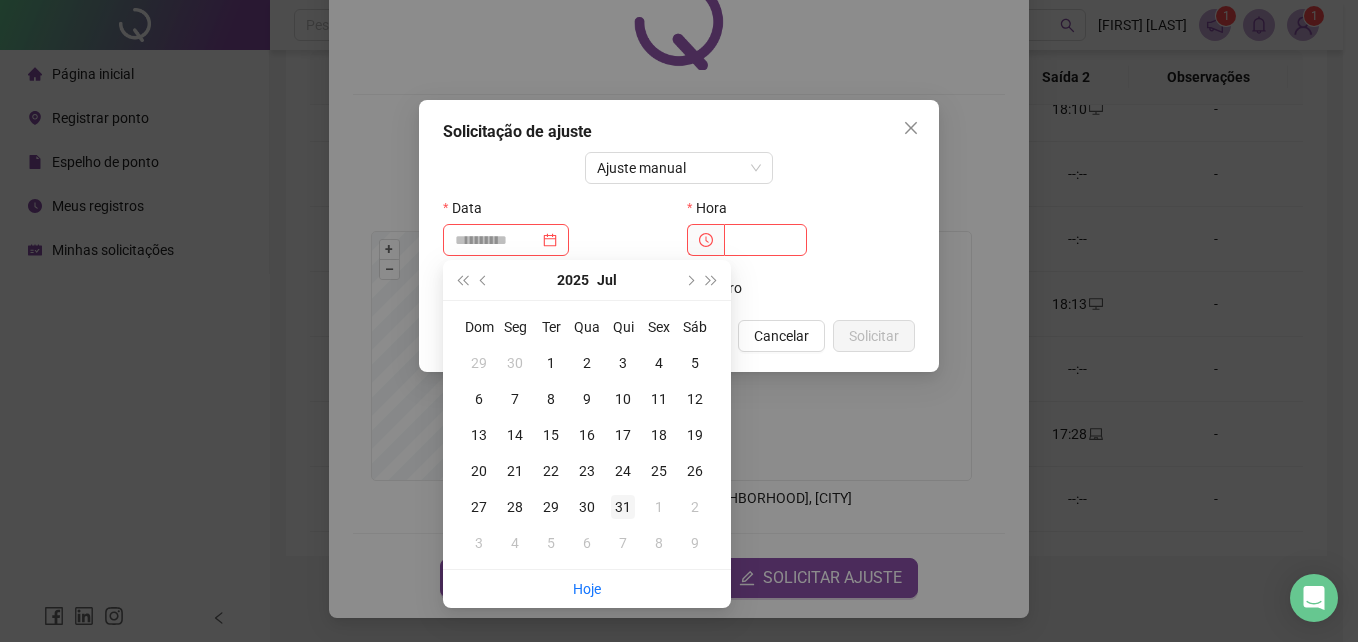 type on "**********" 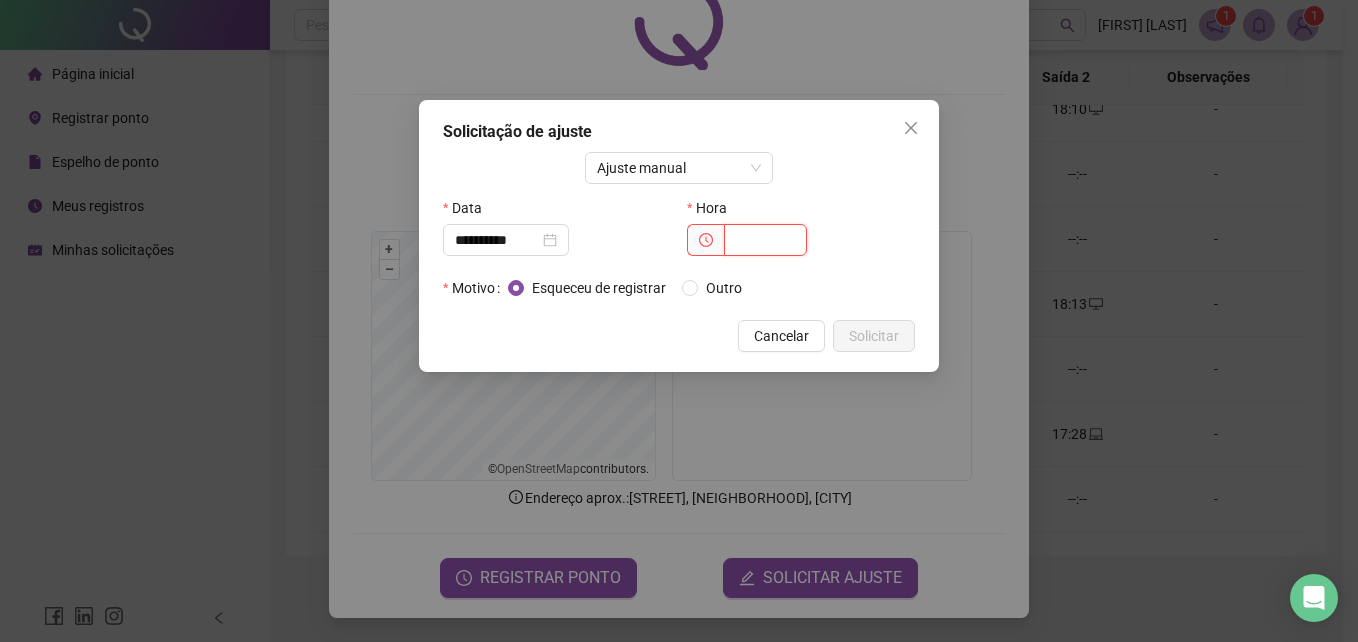 click at bounding box center (765, 240) 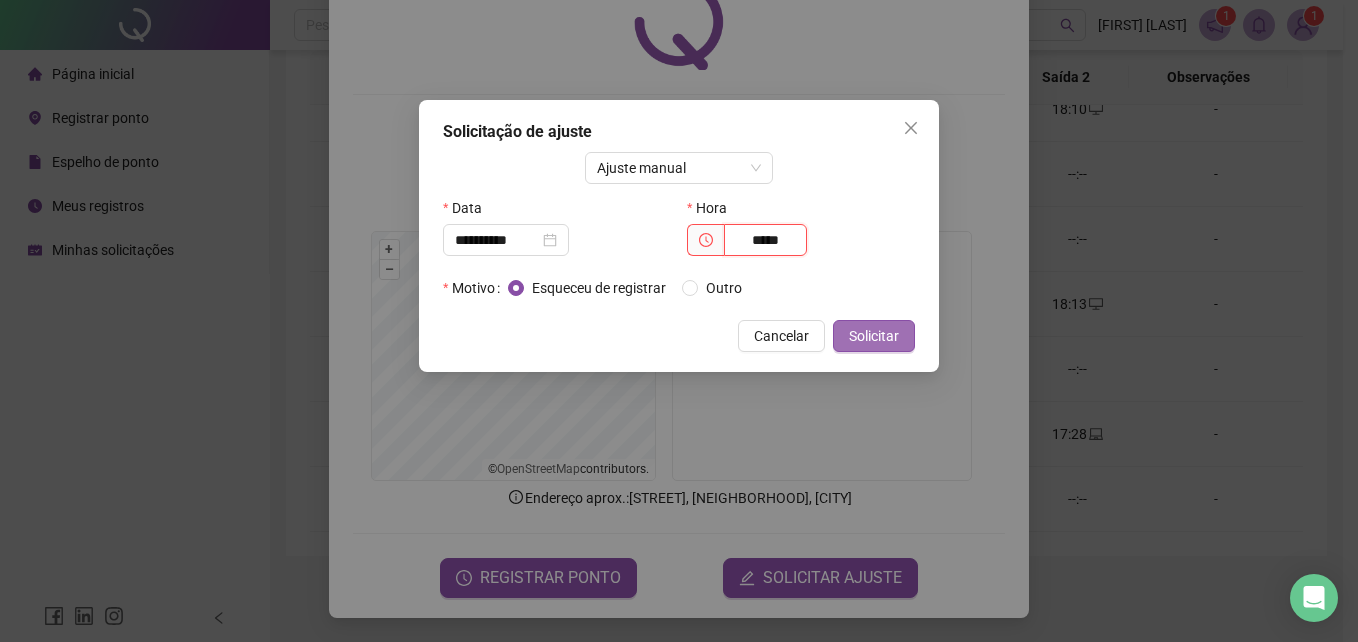 type on "*****" 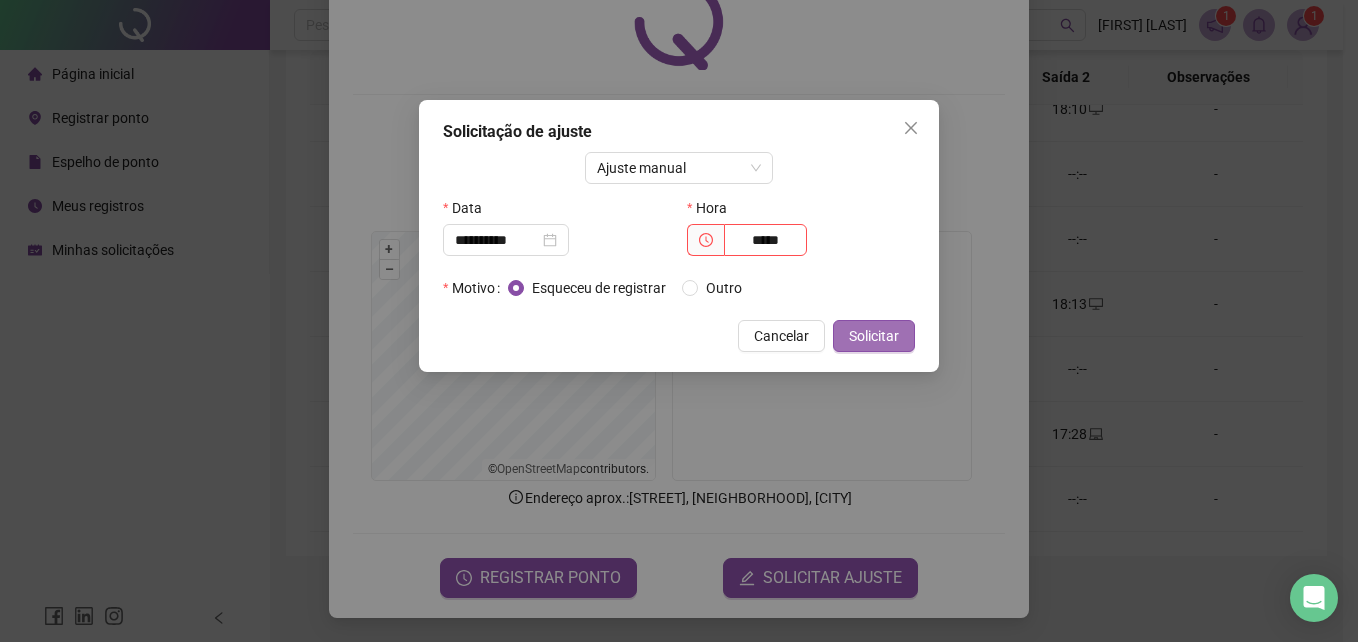click on "Solicitar" at bounding box center (874, 336) 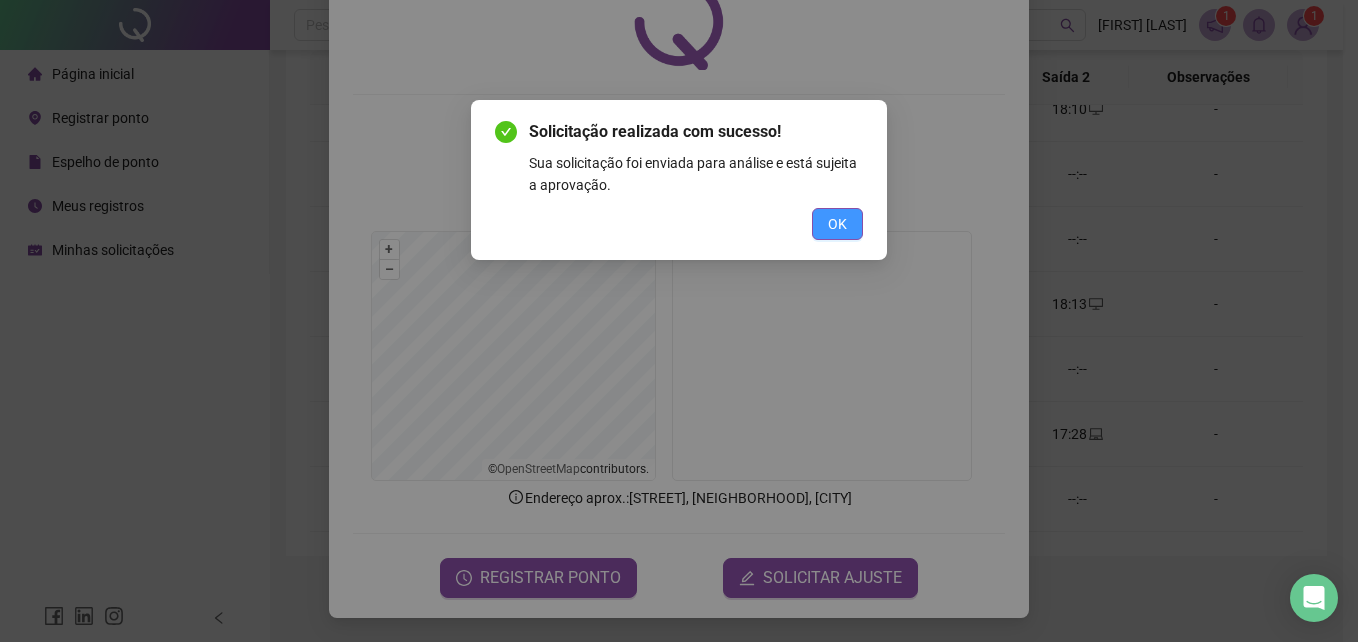 click on "OK" at bounding box center (837, 224) 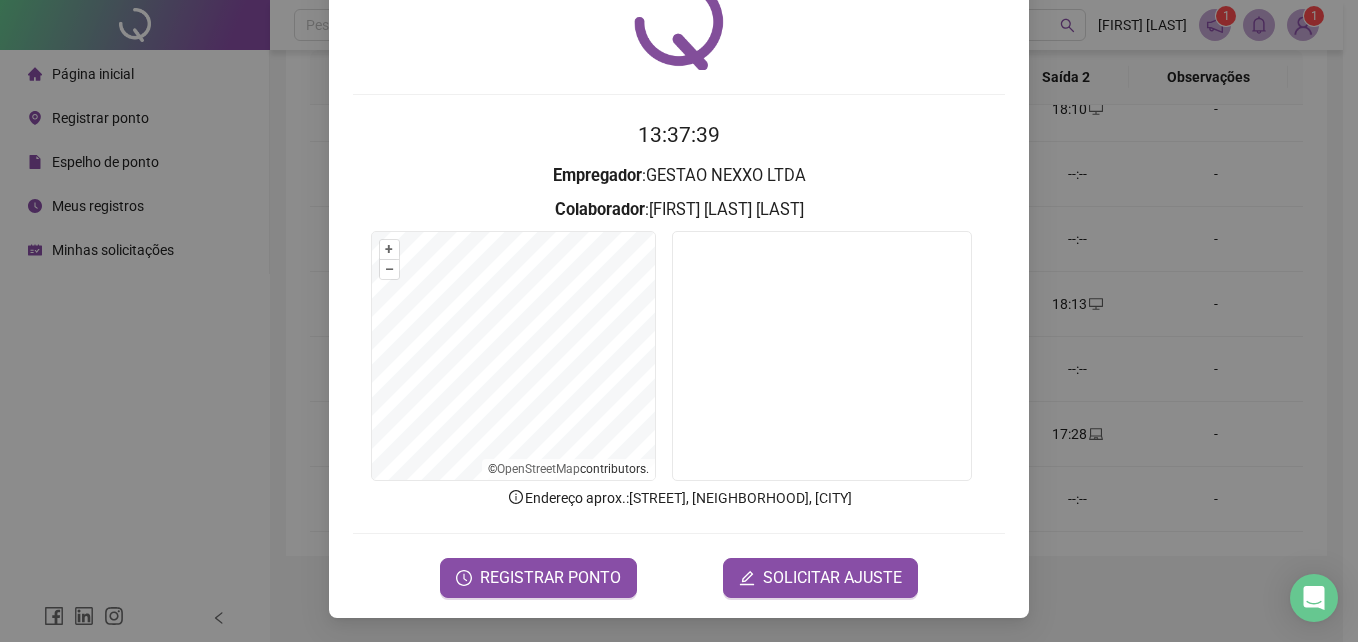 drag, startPoint x: 47, startPoint y: 492, endPoint x: 360, endPoint y: 351, distance: 343.29288 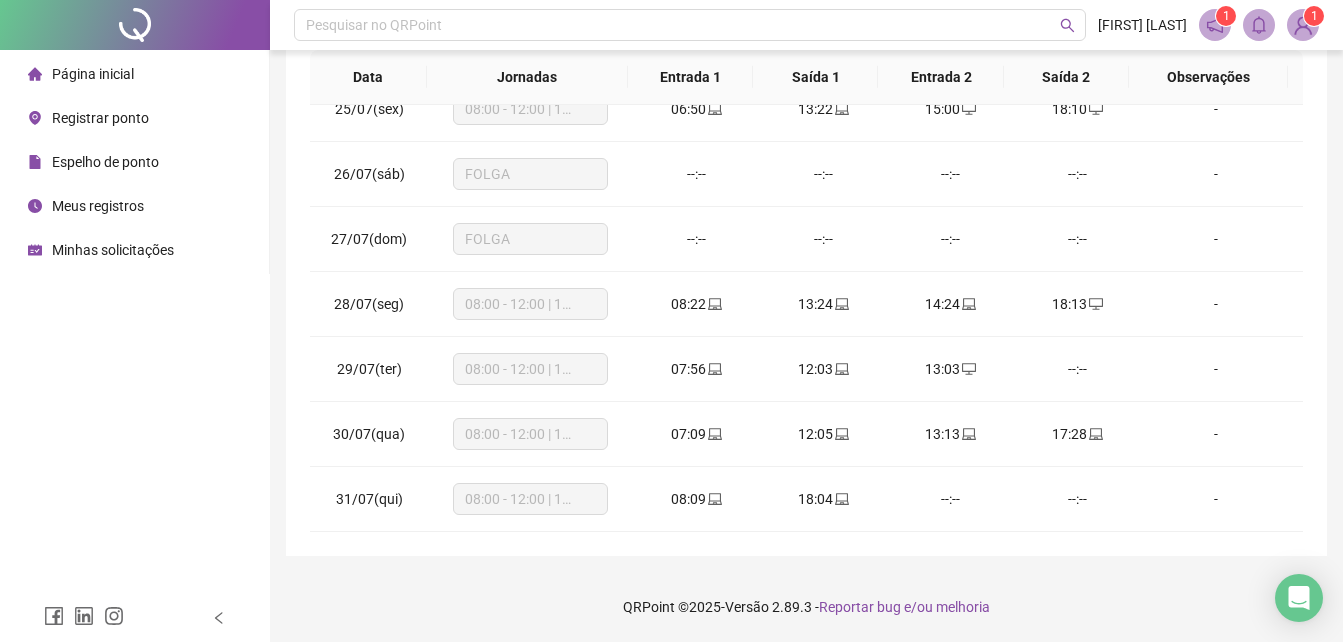 click on "Página inicial" at bounding box center (93, 74) 